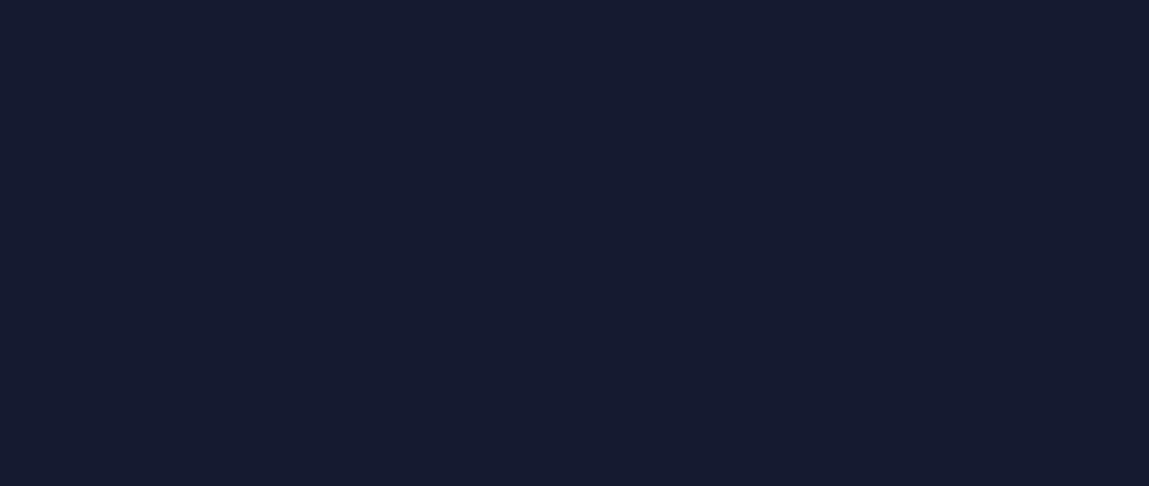 scroll, scrollTop: 0, scrollLeft: 0, axis: both 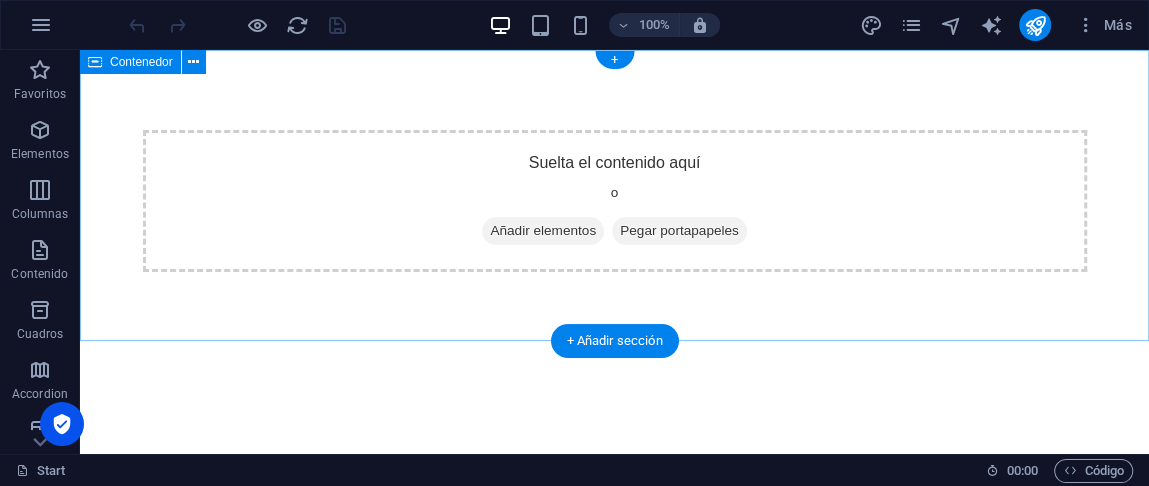 click on "Suelta el contenido aquí o  Añadir elementos  Pegar portapapeles" at bounding box center [614, 201] 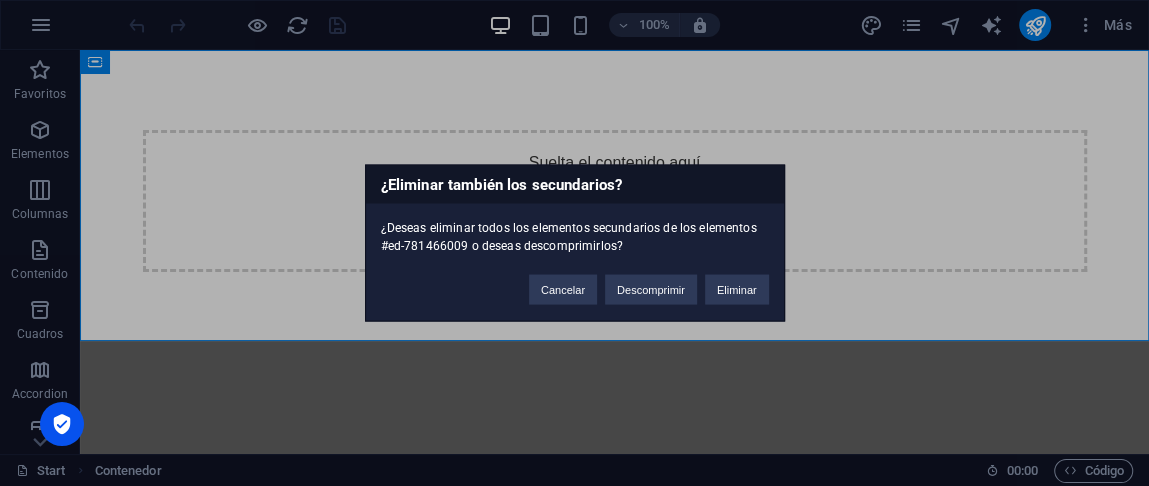 type 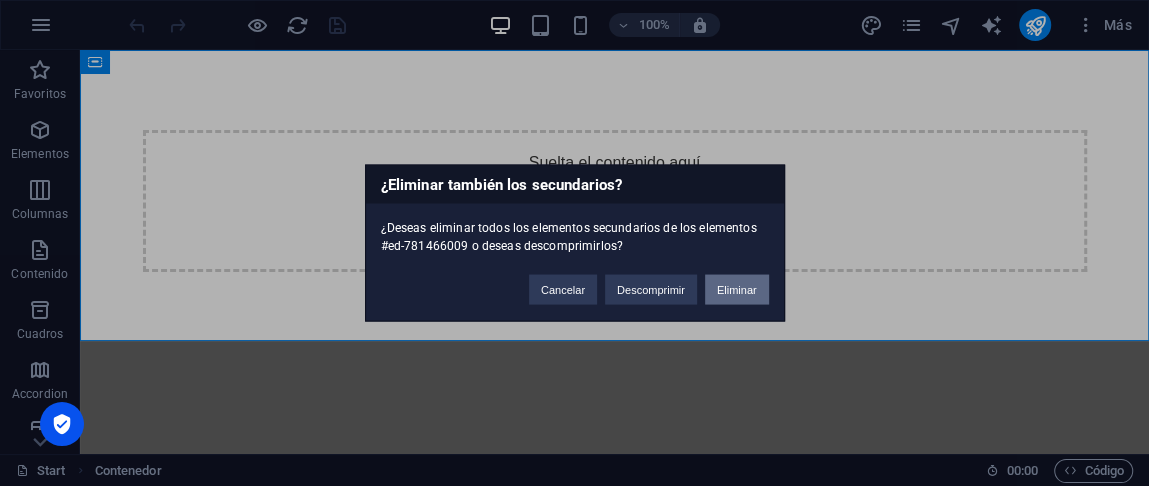 click on "Eliminar" at bounding box center [737, 290] 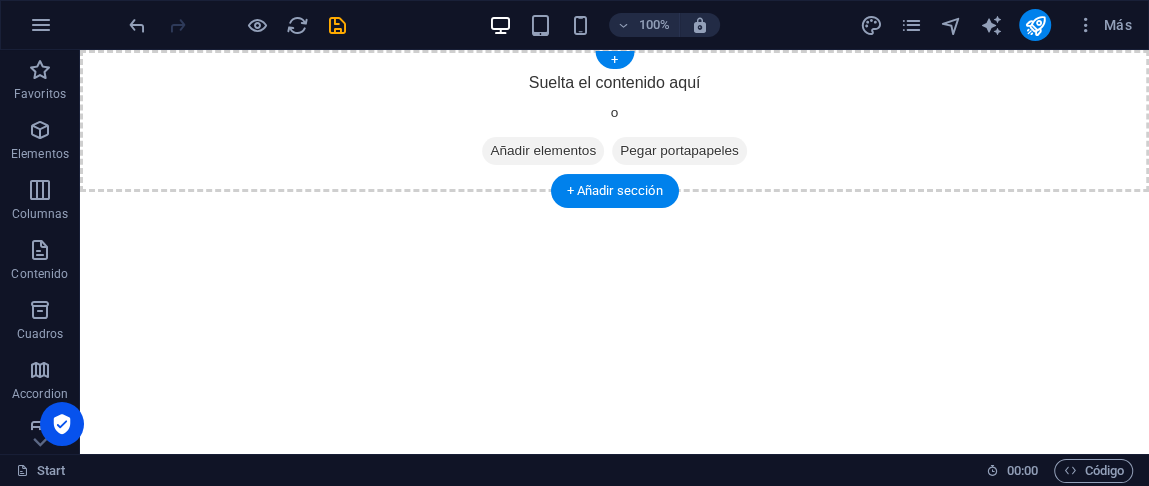 click on "Suelta el contenido aquí o  Añadir elementos  Pegar portapapeles" at bounding box center [614, 121] 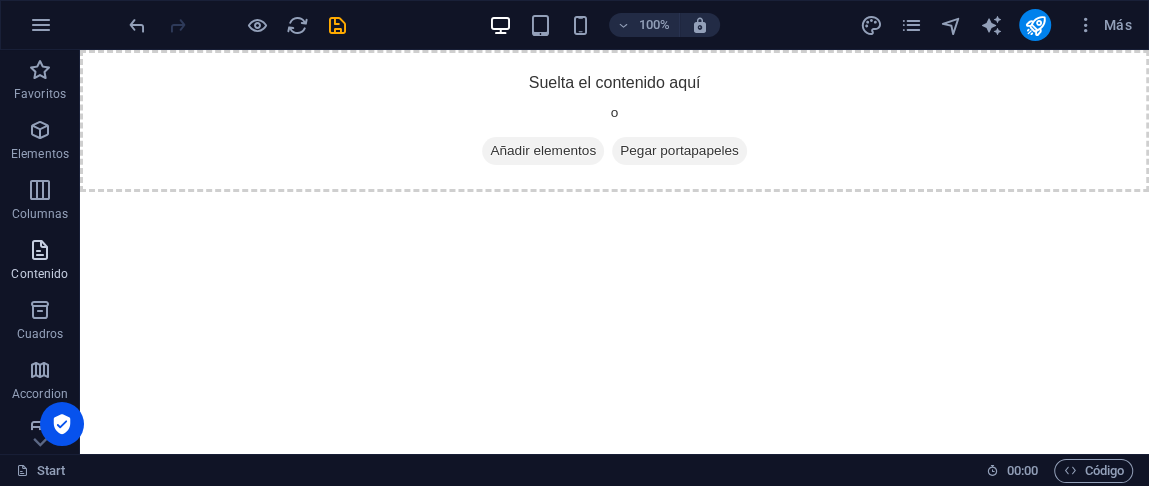 click at bounding box center (40, 250) 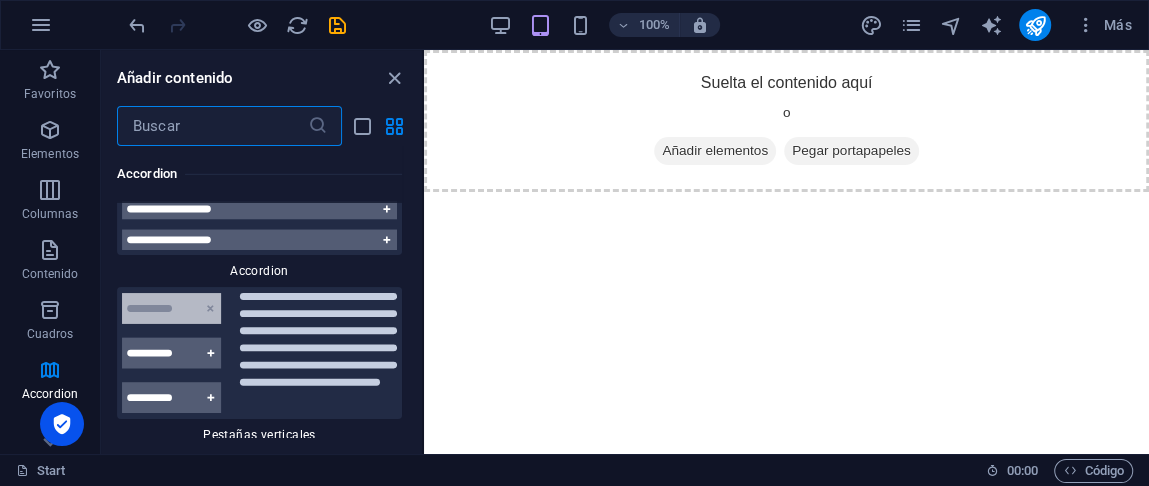 scroll, scrollTop: 12521, scrollLeft: 0, axis: vertical 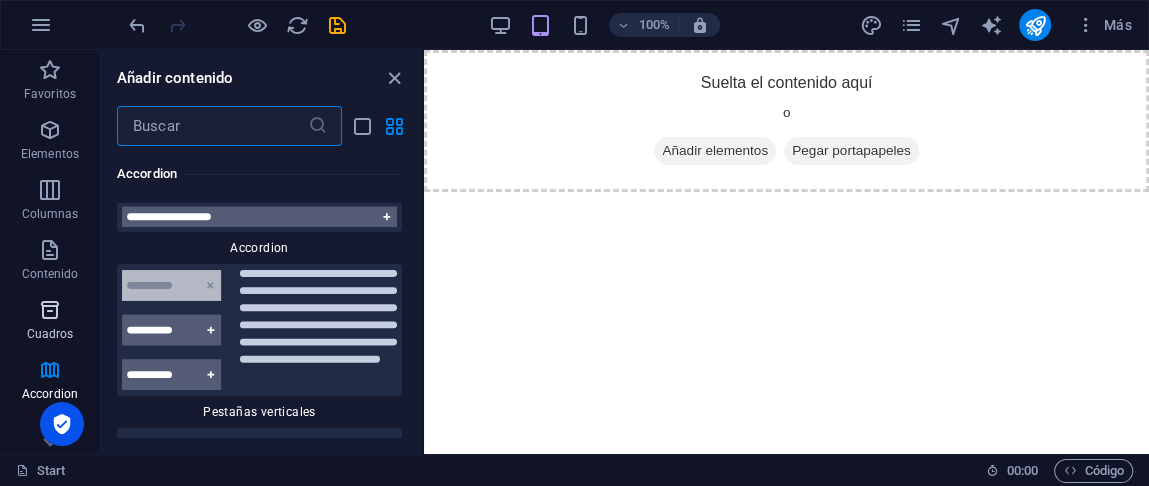 click on "Cuadros" at bounding box center [50, 322] 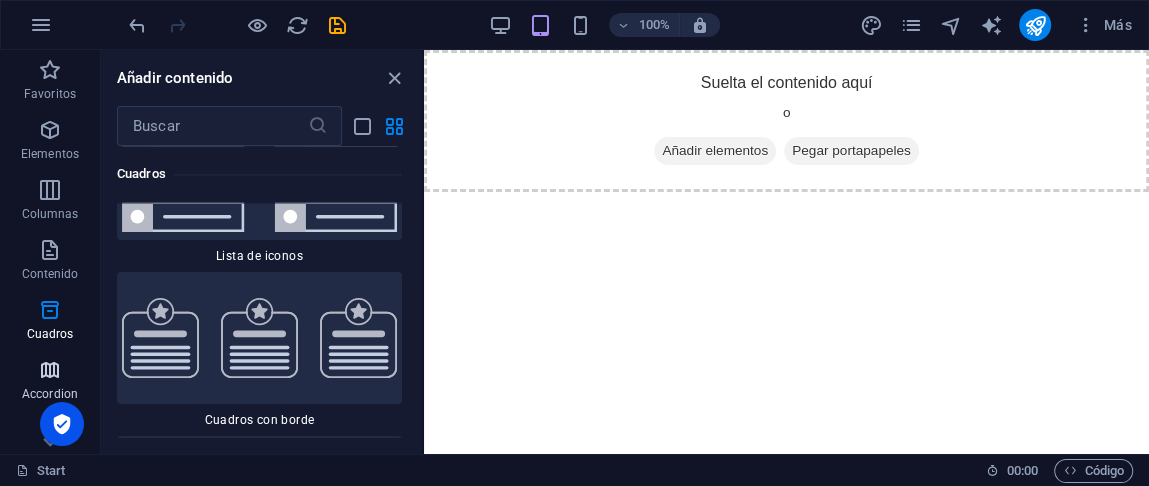 scroll, scrollTop: 10713, scrollLeft: 0, axis: vertical 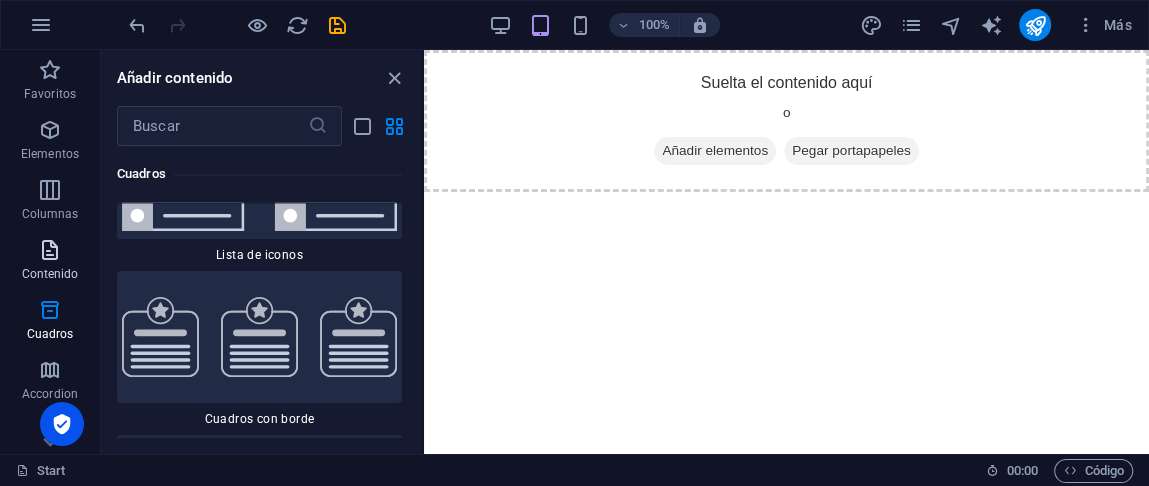 click on "Contenido" at bounding box center [50, 274] 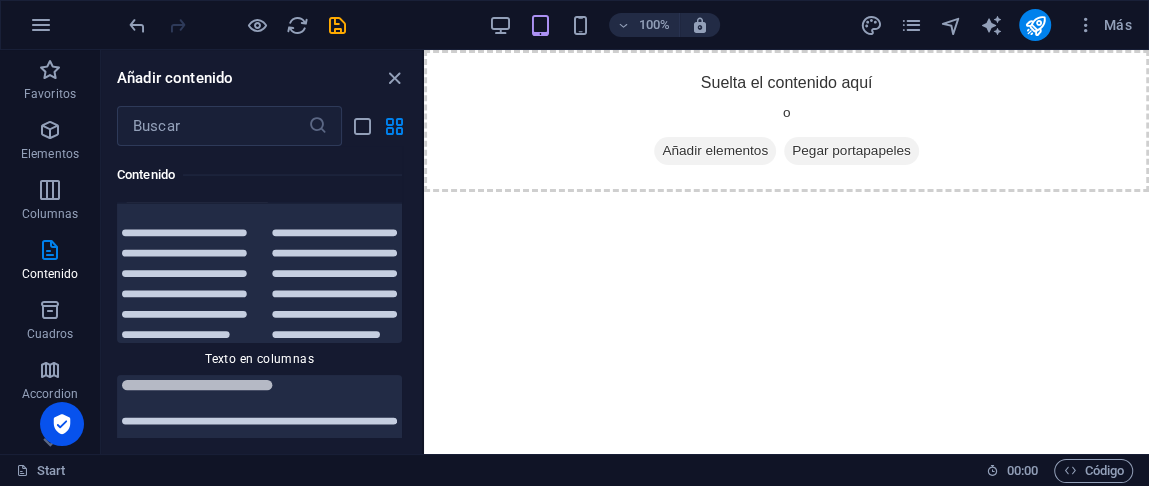 scroll, scrollTop: 6776, scrollLeft: 0, axis: vertical 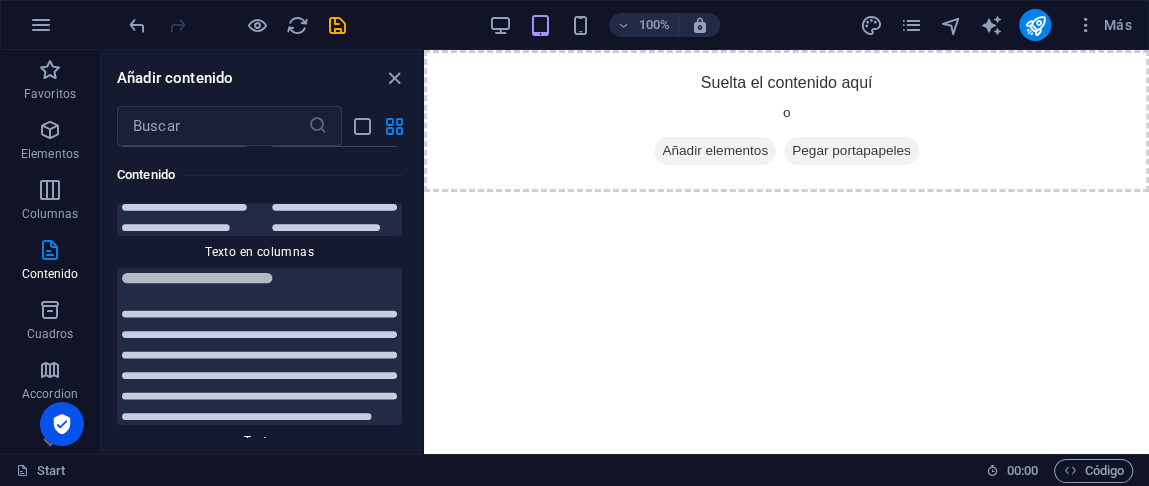 drag, startPoint x: 416, startPoint y: 200, endPoint x: 406, endPoint y: 265, distance: 65.76473 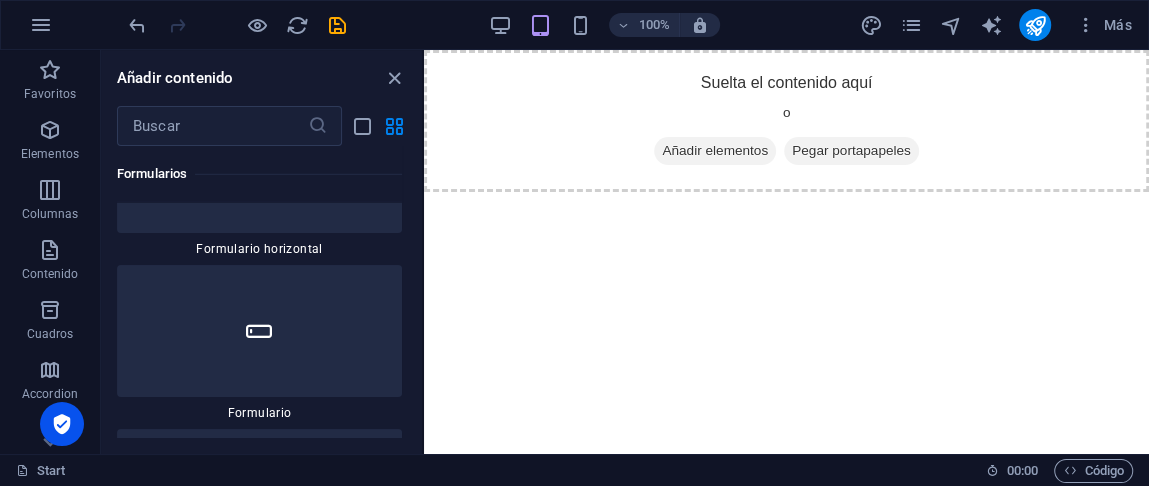 scroll, scrollTop: 29961, scrollLeft: 0, axis: vertical 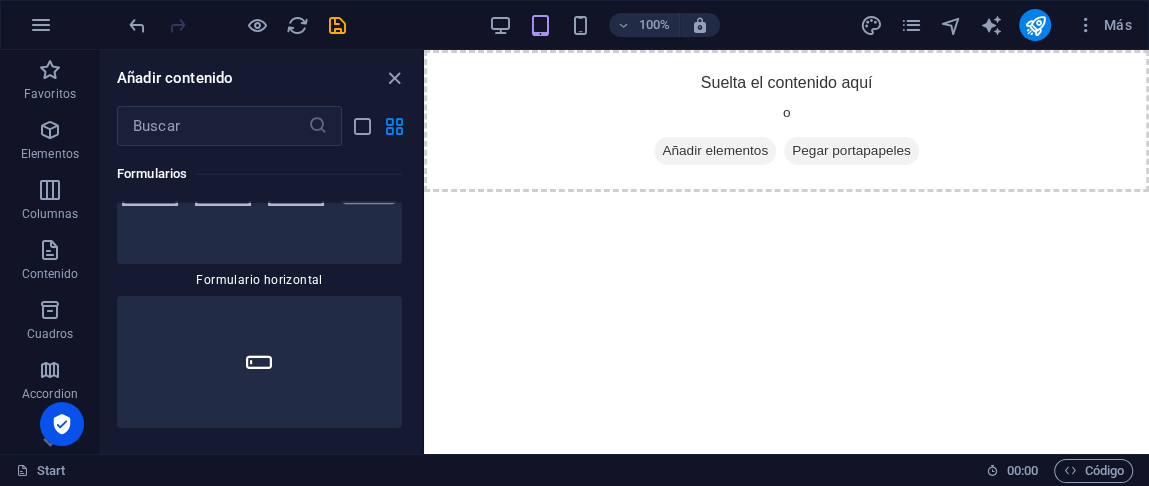 click on "Favoritos 1 Star Cabecera 1 Star Contenedor Elementos 1 Star Cabecera 1 Star Texto 1 Star Imagen 1 Star Contenedor 1 Star Separador 1 Star Separador 1 Star HTML 1 Star Icono 1 Star Botón 1 Star Logo 1 Star SVG 1 Star Control deslizante de imágenes 1 Star Control deslizante 1 Star Galería 1 Star Menú 1 Star Mapa 1 Star Facebook 1 Star Video 1 Star YouTube 1 Star Vimeo 1 Star Documento 1 Star Audio 1 Star Iframe 1 Star Privacidad 1 Star Idiomas Columnas 1 Star Contenedor 1 Star 2 columnas 1 Star 3 columnas 1 Star 4 columnas 1 Star 5 columnas 1 Star 6 columnas 1 Star 40-60 1 Star 20-80 1 Star 80-20 1 Star 30-70 1 Star 70-30 1 Star Columnas desiguales 1 Star 25-25-50 1 Star 25-50-25 1 Star 50-25-25 1 Star 20-60-20 1 Star [PHONE_NUMBER] 1 Star [PHONE_NUMBER] 1 Star Cuadrícula 2-1 1 Star Cuadrícula 1-2 1 Star Cuadrícula 3-1 1 Star Cuadrícula 1-3 1 Star Grid 4-1 1 Star Cuadrícula 1-4 1 Star Cuadrícula 1-2-1 1 Star Cuadrícula 1-1-2 1 Star Cuadrícula 2h-2v 1 Star Cuadrícula 2v-2h 1 Star Cuadrícula 2-1-2 1 Star" at bounding box center [261, 292] 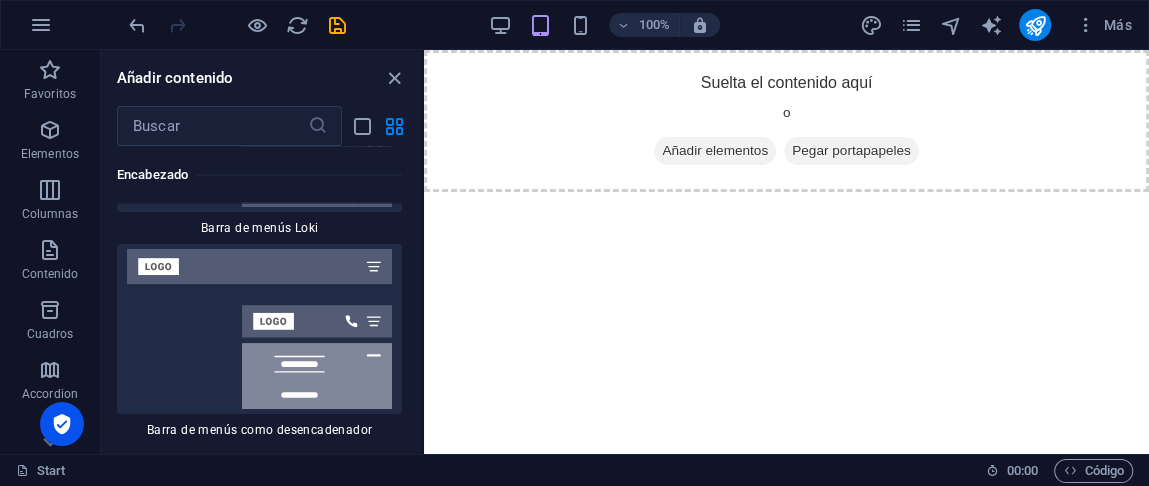 scroll, scrollTop: 24778, scrollLeft: 0, axis: vertical 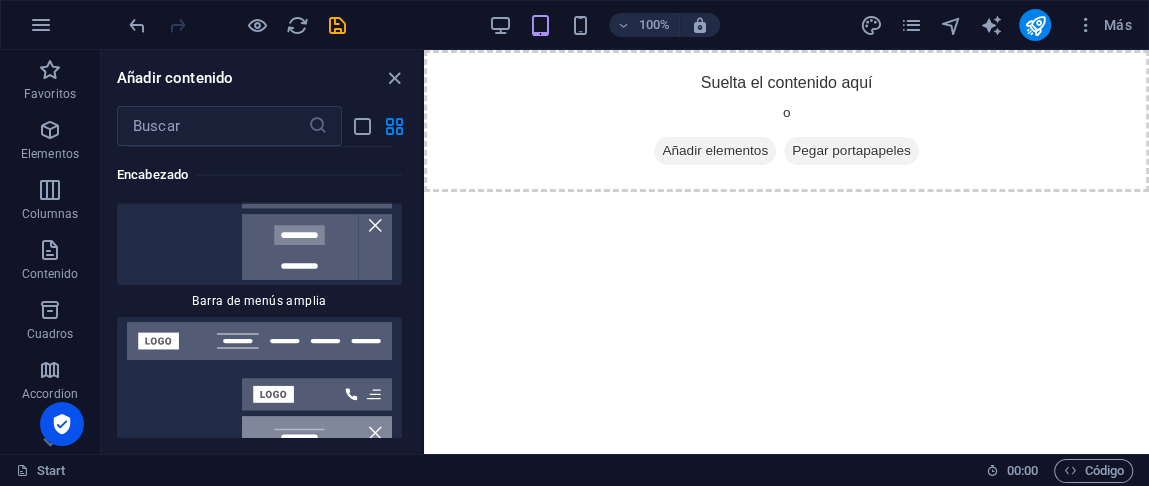 click at bounding box center (259, 604) 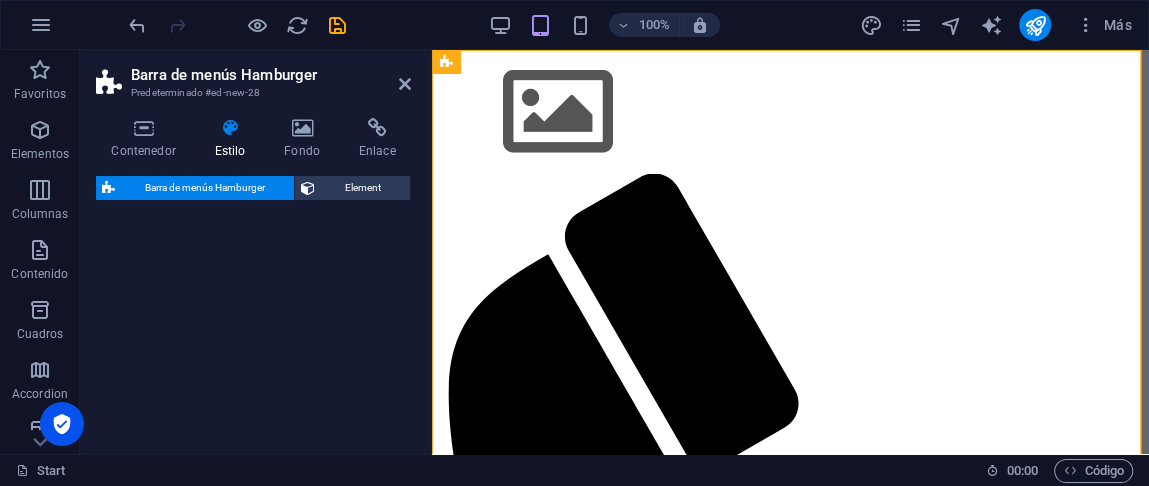 select on "rem" 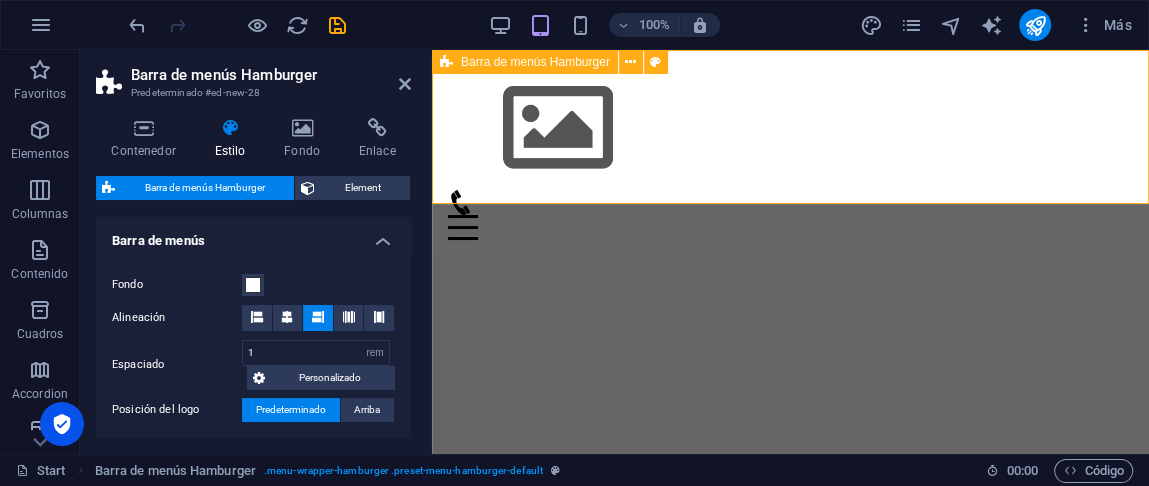 click on "Menu Suelta el contenido aquí o  Añadir elementos  Pegar portapapeles 01.  STARTPAGE
02.  SUBPAGE
03.  SUBPAGE
04.  SUBPAGE
05.  SUBPAGE" at bounding box center [790, 153] 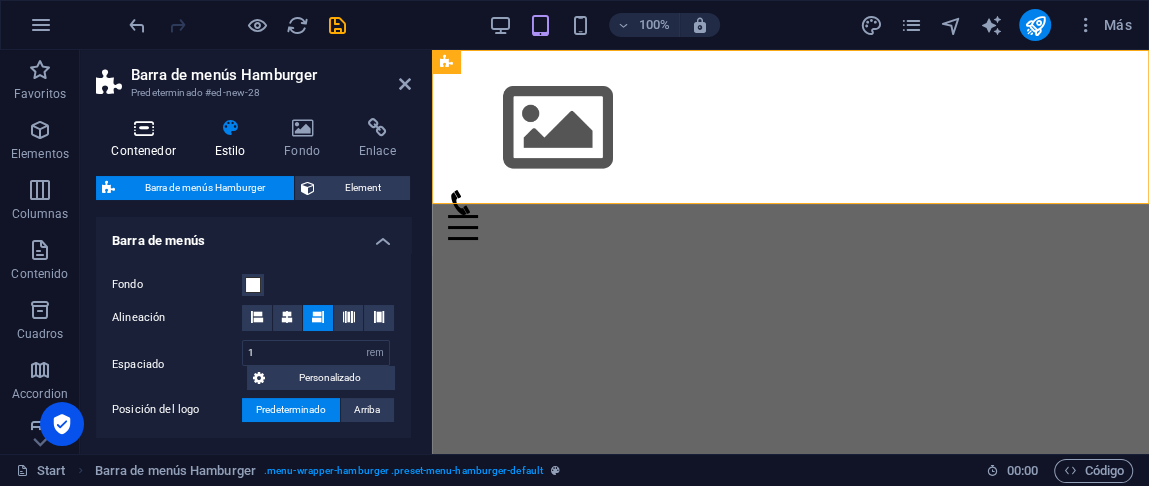 click at bounding box center (143, 128) 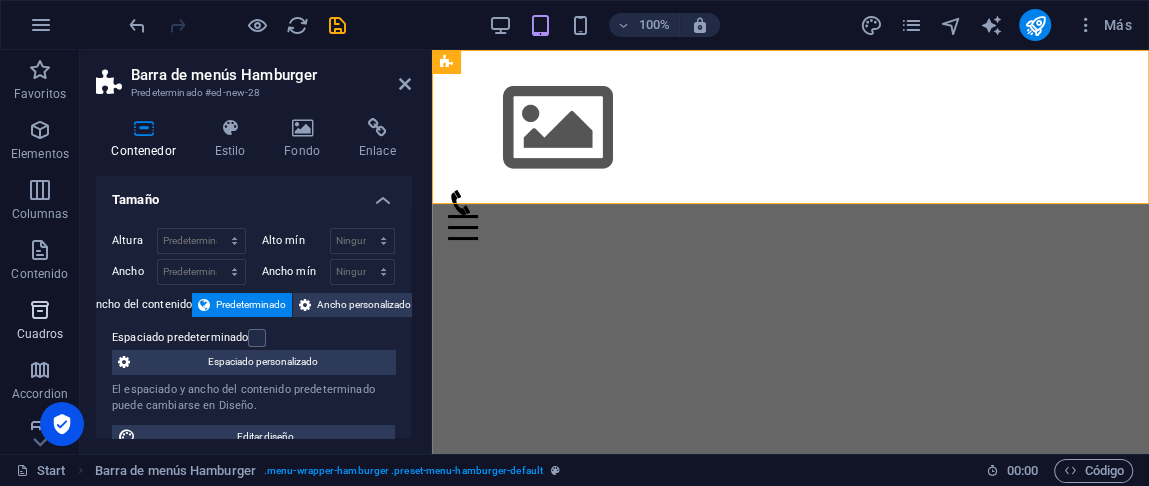 click at bounding box center [40, 310] 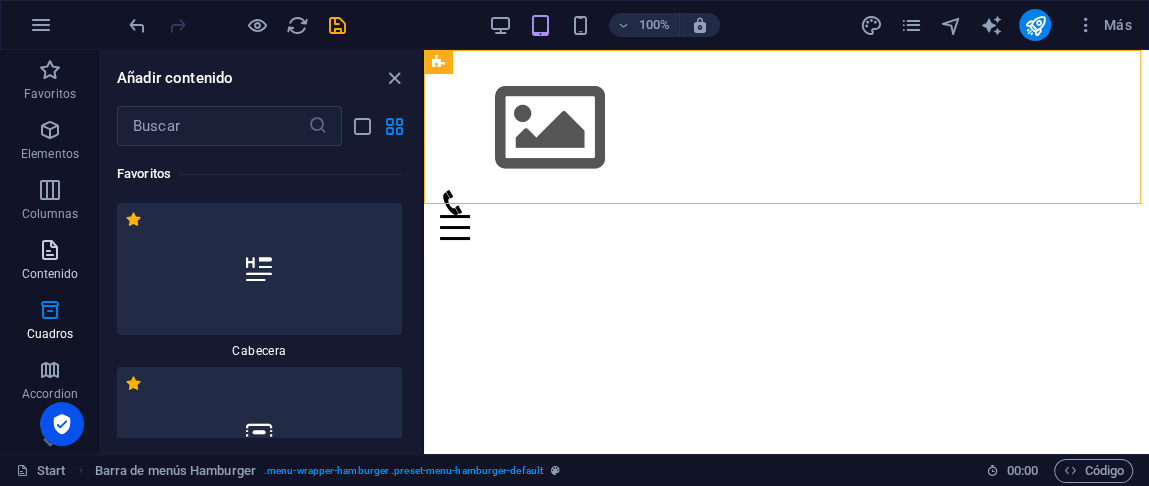 click on "Contenido" at bounding box center (50, 262) 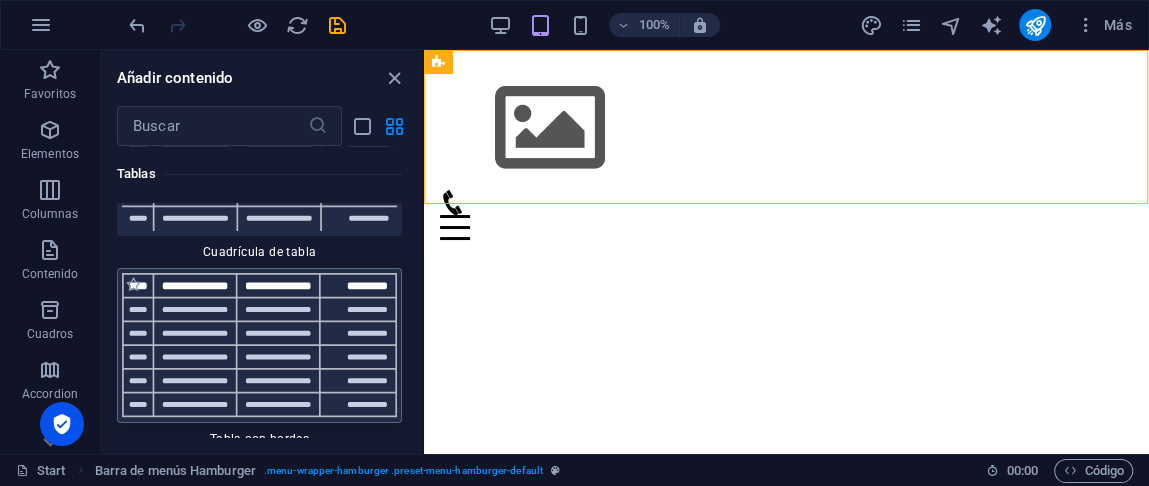 scroll, scrollTop: 14075, scrollLeft: 0, axis: vertical 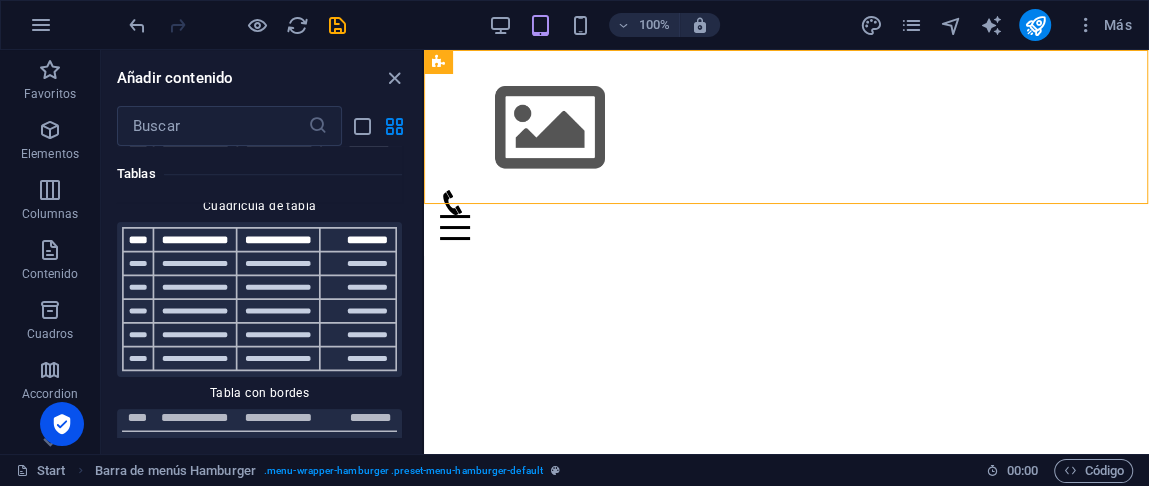 click on "Skip to main content
Menu Suelta el contenido aquí o  Añadir elementos  Pegar portapapeles 01.  STARTPAGE
02.  SUBPAGE
03.  SUBPAGE
04.  SUBPAGE
05.  SUBPAGE" at bounding box center (786, 153) 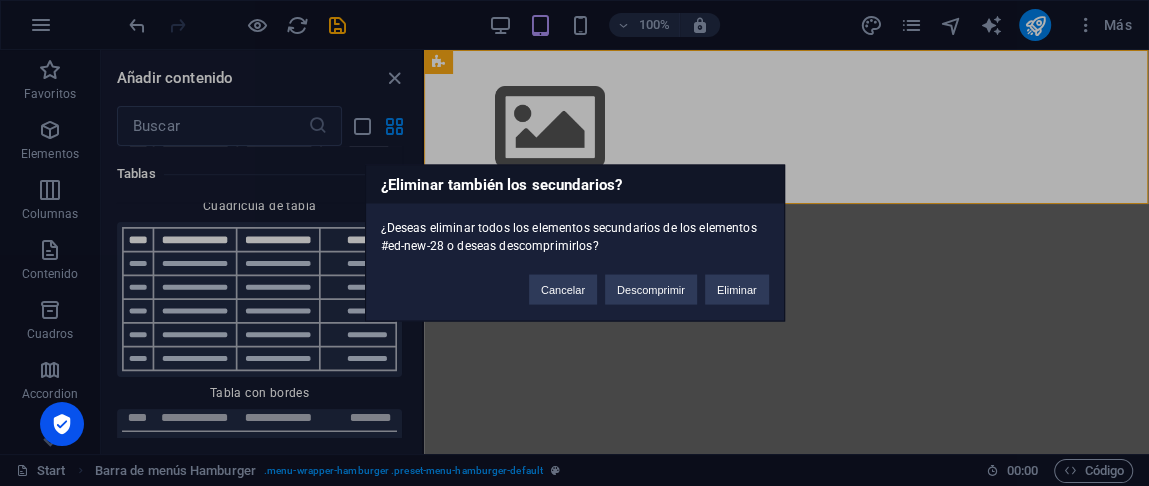 type 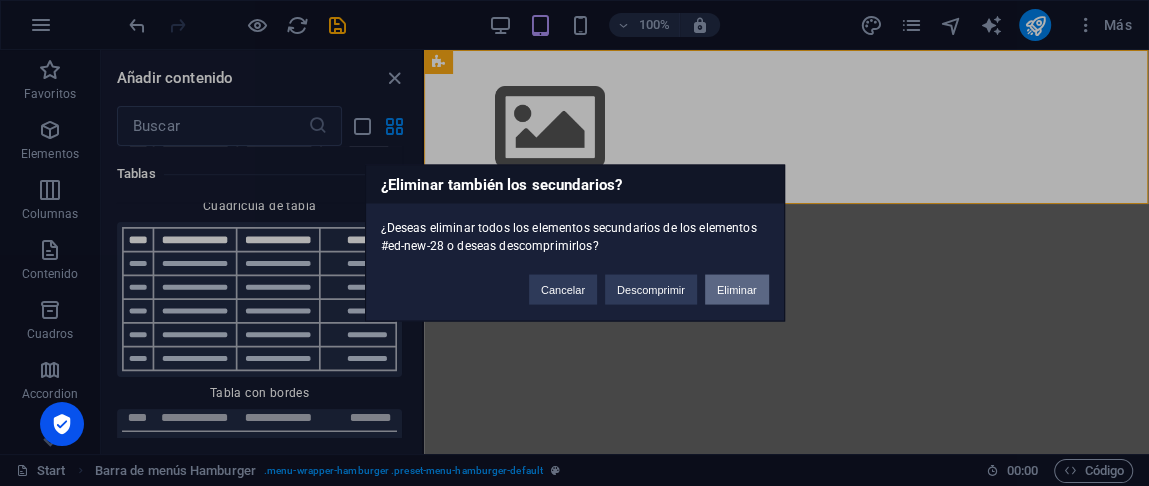 click on "Eliminar" at bounding box center [737, 290] 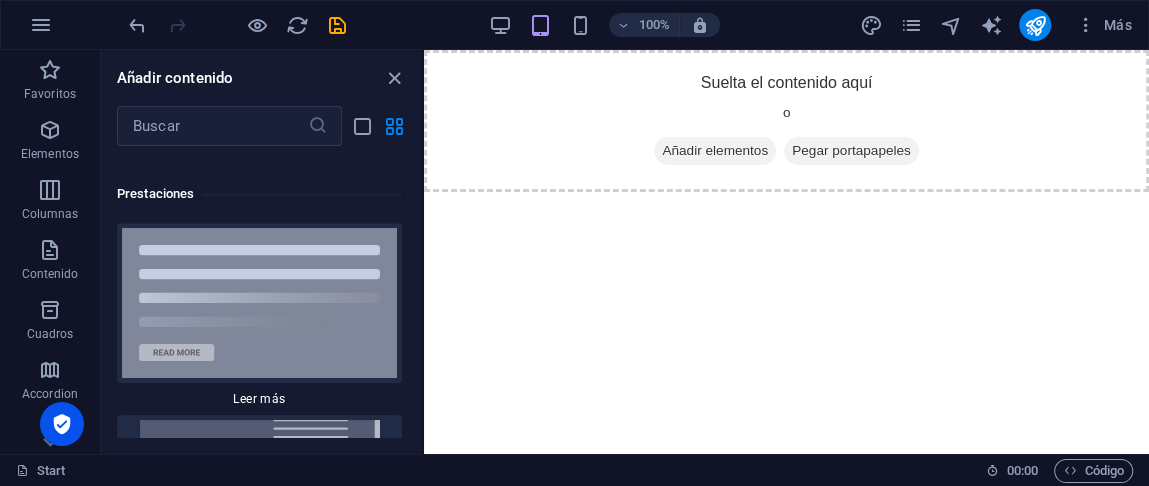 scroll, scrollTop: 15009, scrollLeft: 0, axis: vertical 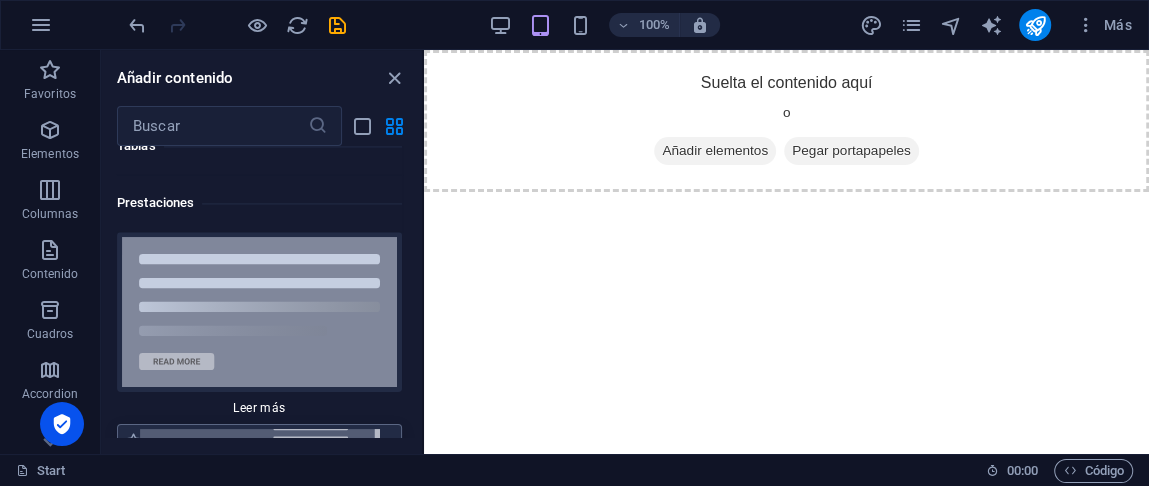 click at bounding box center (259, 509) 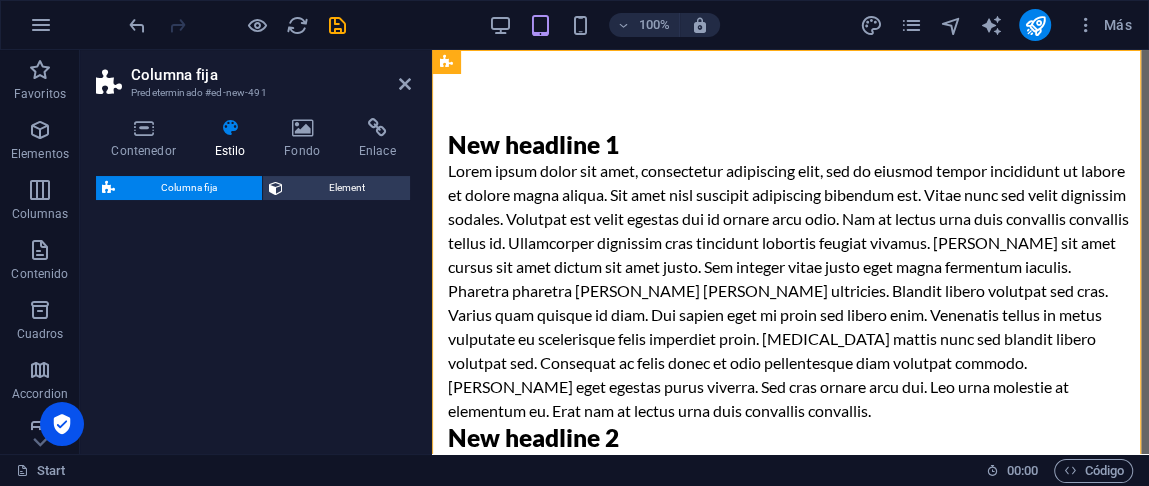 select on "%" 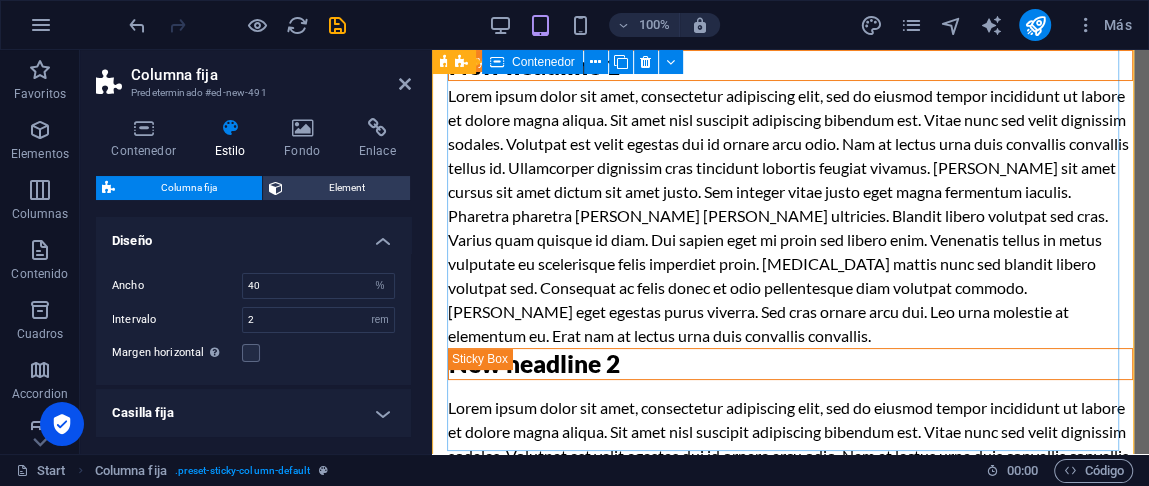 scroll, scrollTop: 0, scrollLeft: 0, axis: both 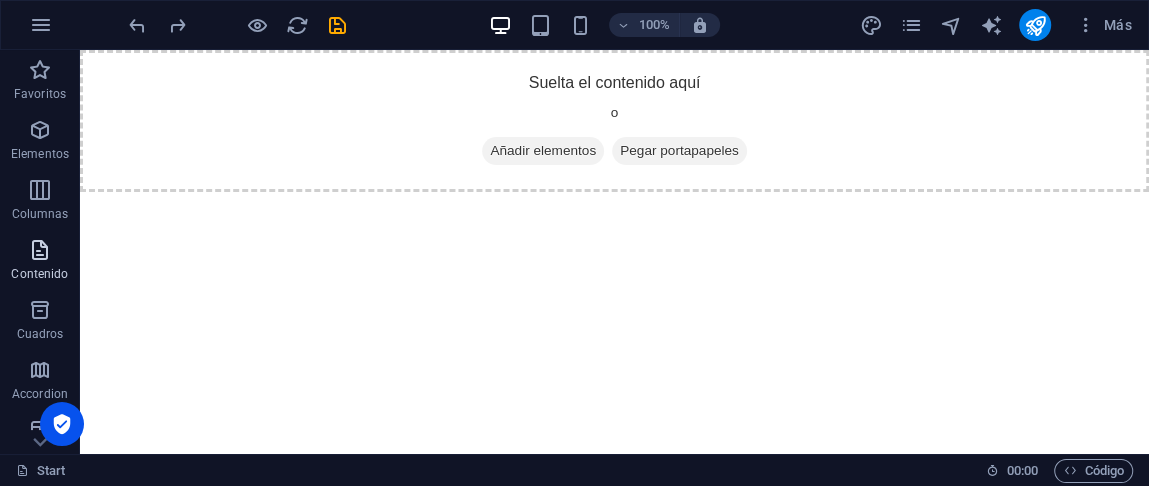 click at bounding box center [40, 250] 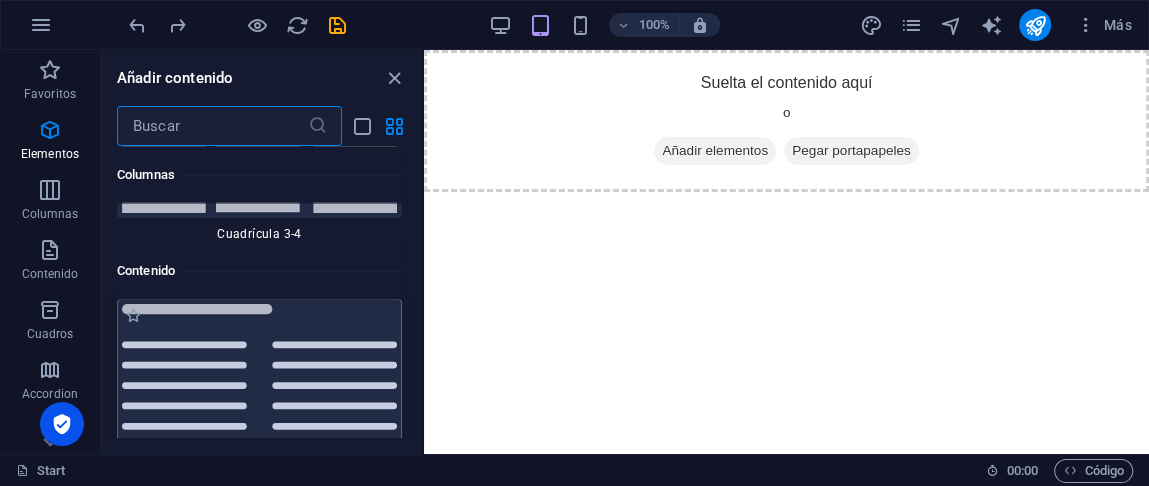 scroll, scrollTop: 6775, scrollLeft: 0, axis: vertical 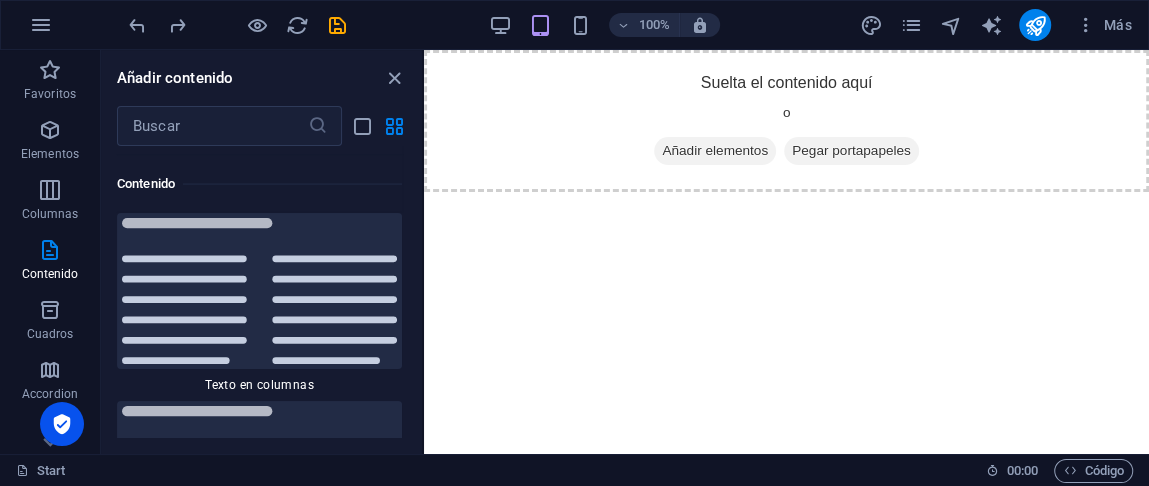 drag, startPoint x: 414, startPoint y: 200, endPoint x: 419, endPoint y: 212, distance: 13 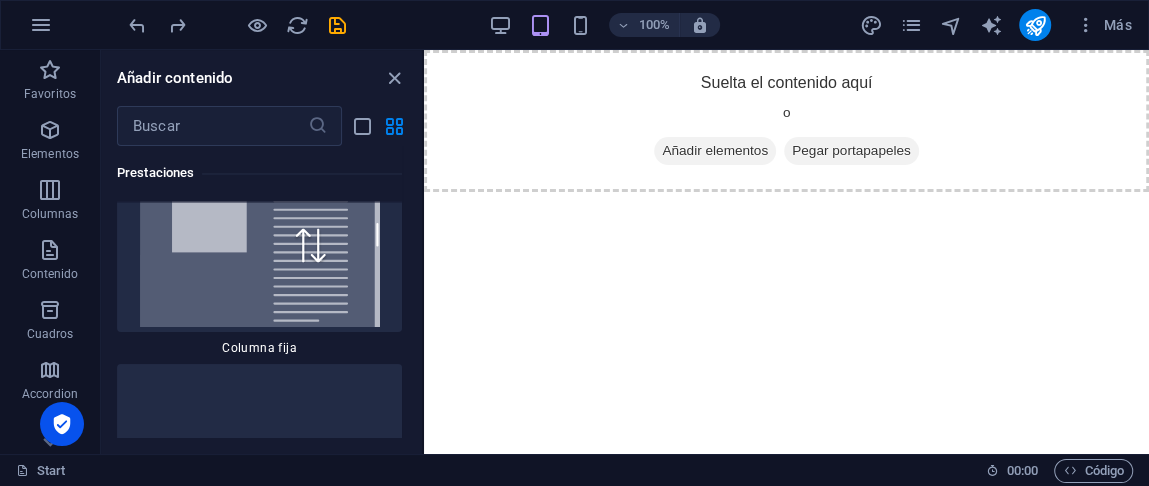 scroll, scrollTop: 15247, scrollLeft: 0, axis: vertical 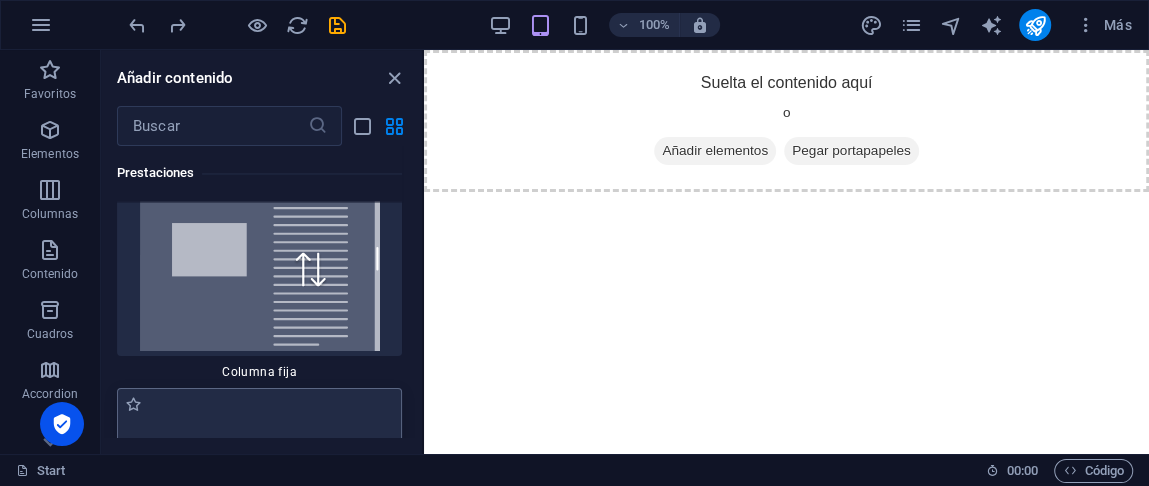 click at bounding box center (259, 473) 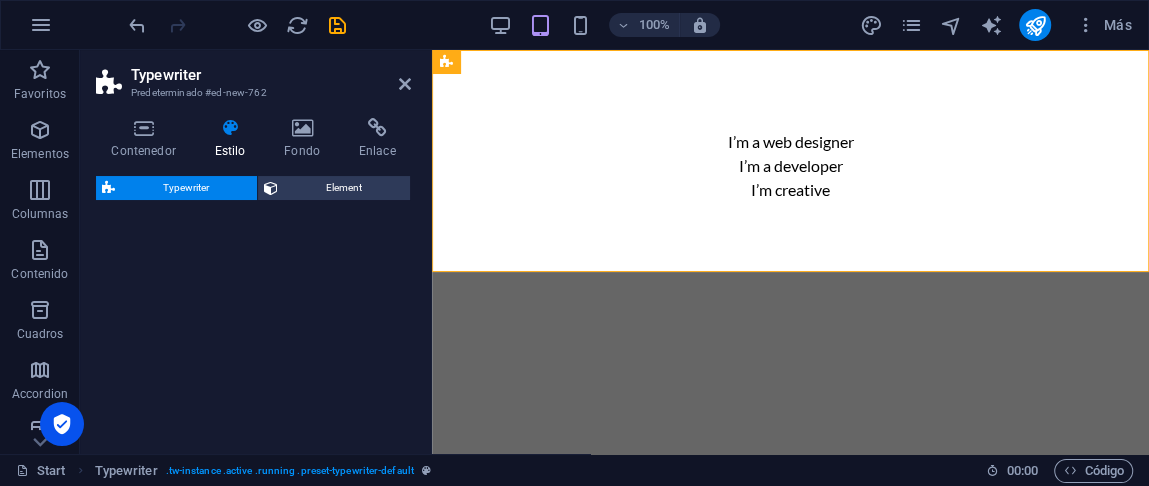 select on "ms" 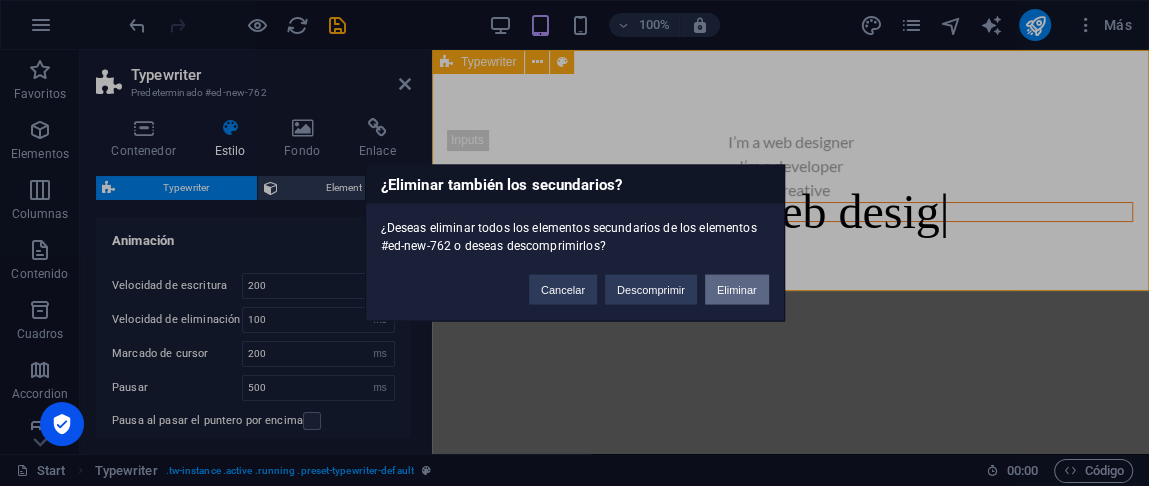 type 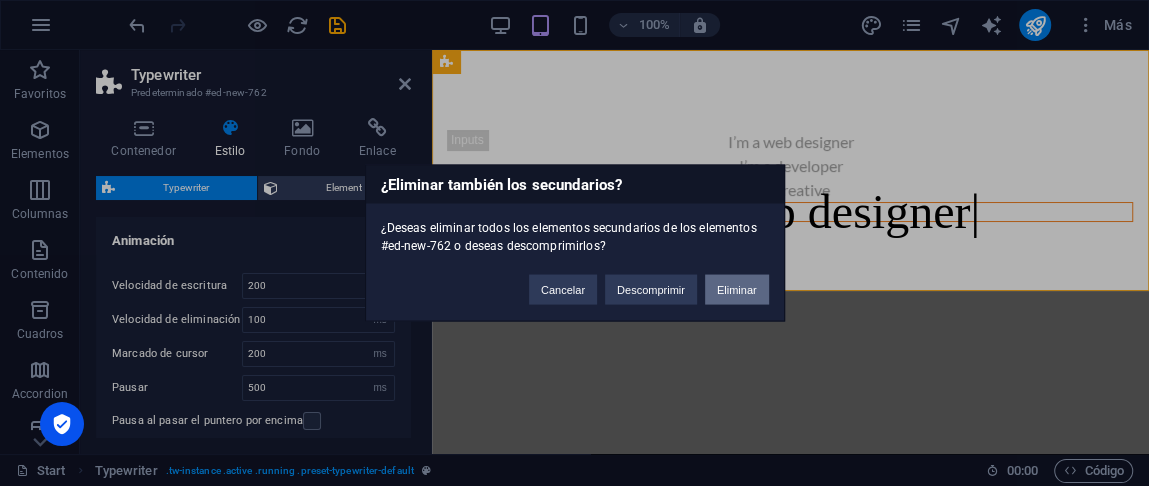 click on "Eliminar" at bounding box center (737, 290) 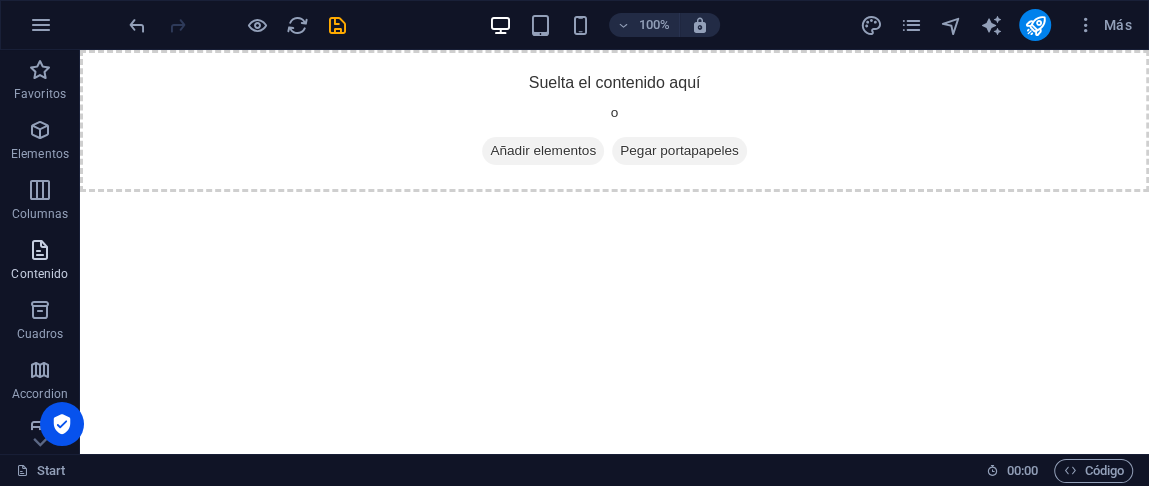 click at bounding box center [40, 250] 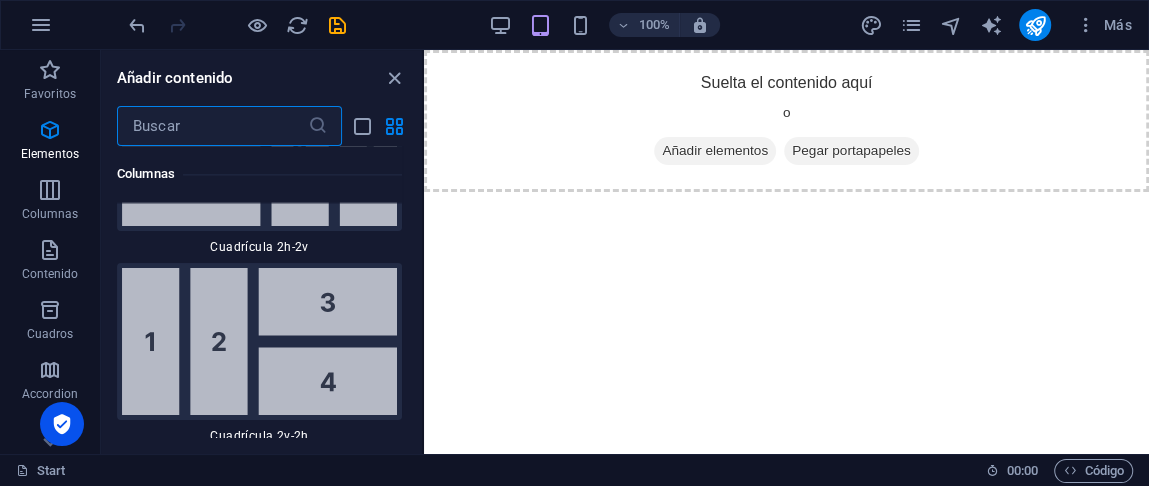 scroll, scrollTop: 6775, scrollLeft: 0, axis: vertical 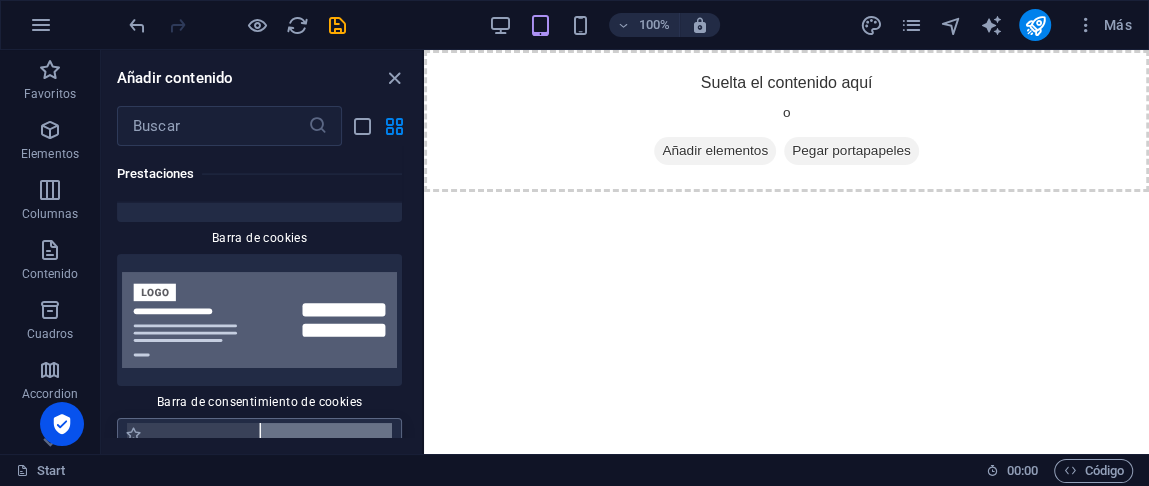 click at bounding box center [259, 503] 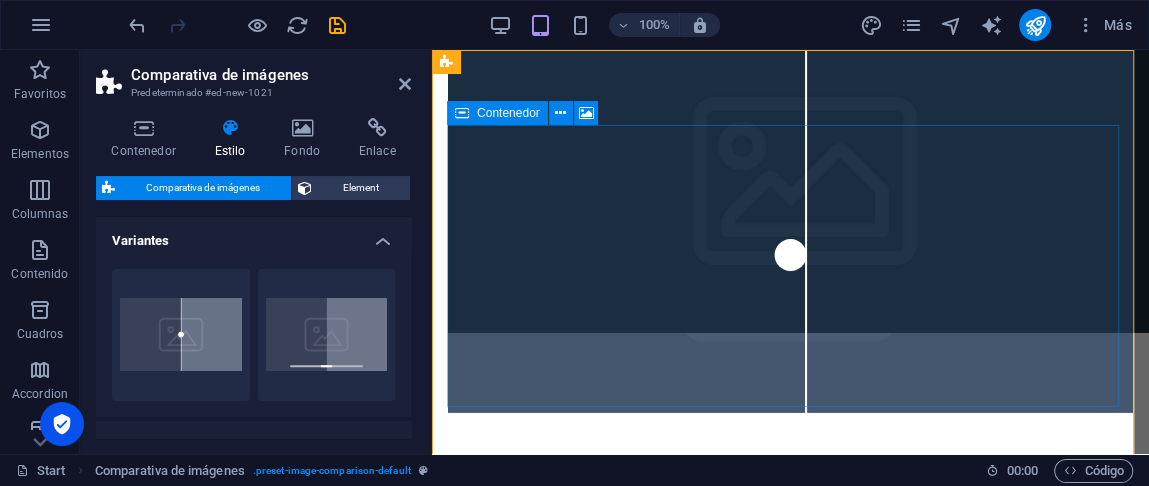 click at bounding box center (806, 191) 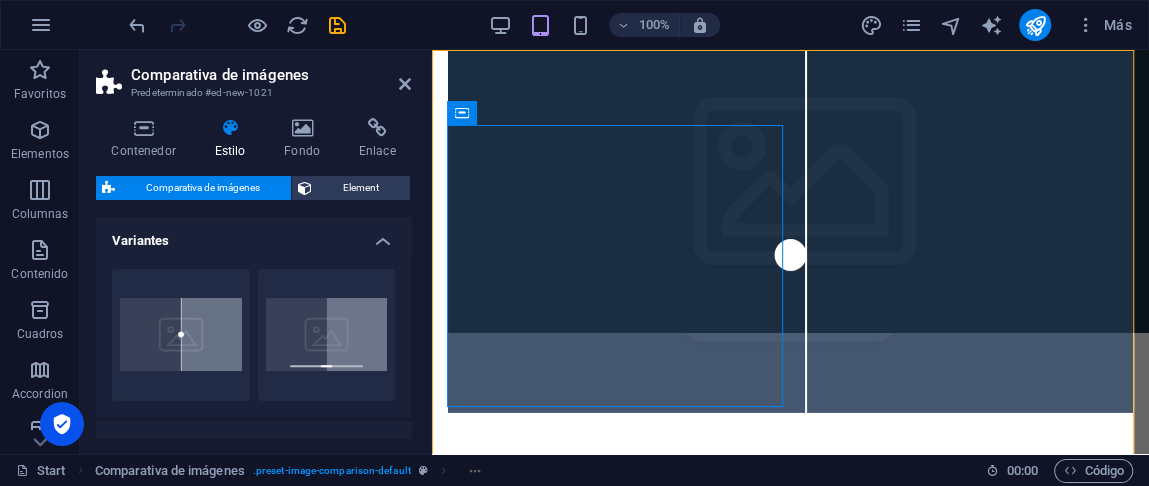drag, startPoint x: 780, startPoint y: 258, endPoint x: 848, endPoint y: 269, distance: 68.88396 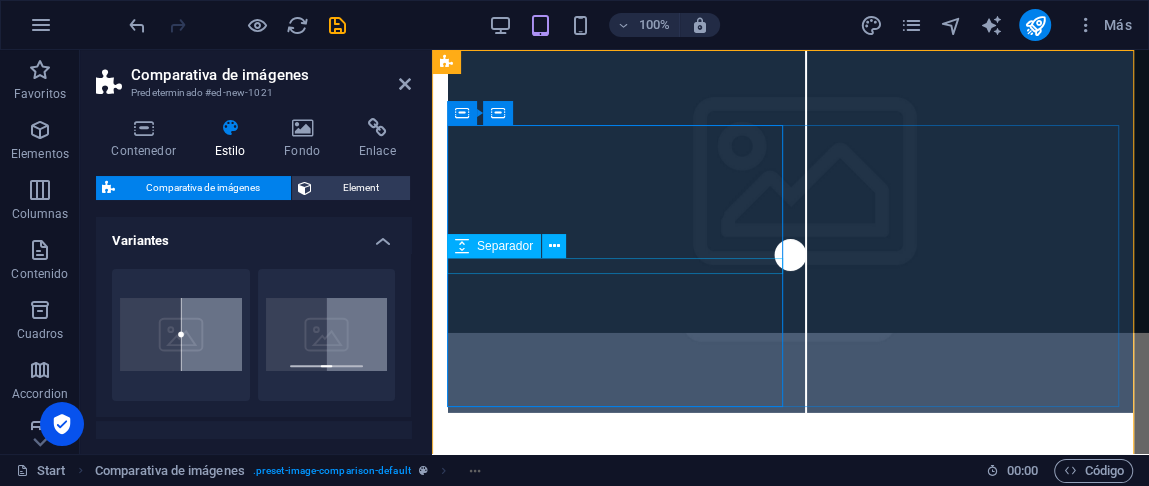 click at bounding box center (627, 341) 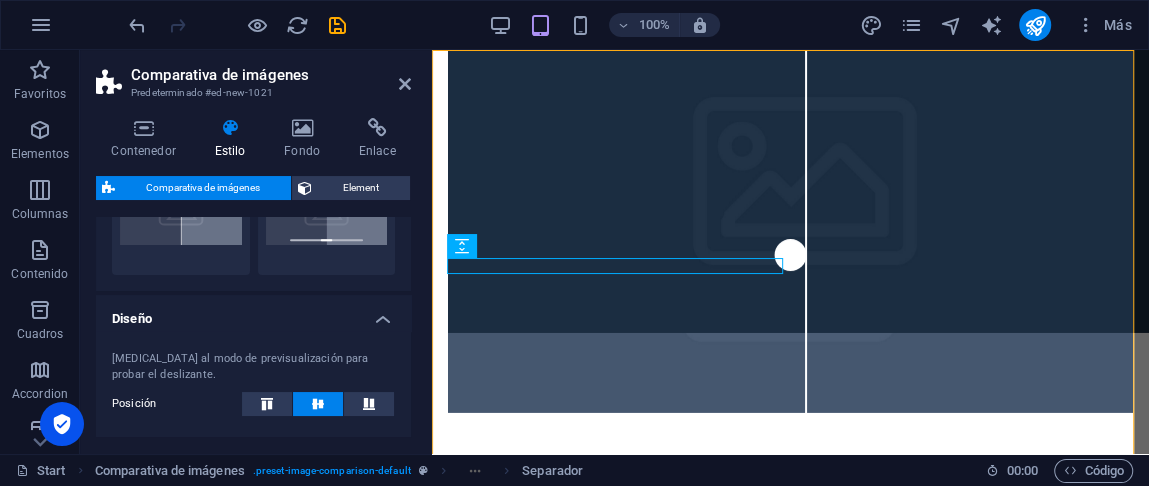scroll, scrollTop: 133, scrollLeft: 0, axis: vertical 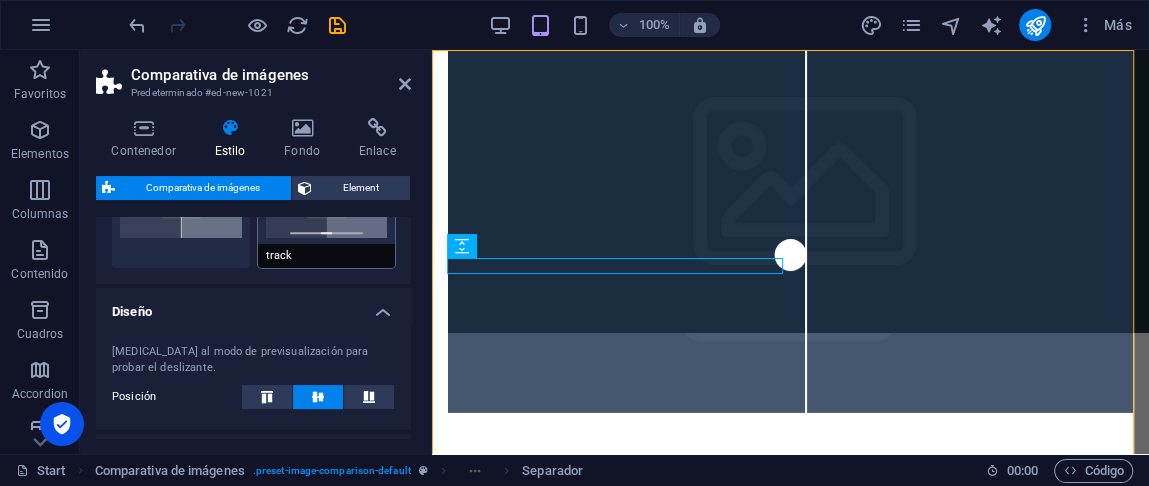 click on "track" at bounding box center (327, 202) 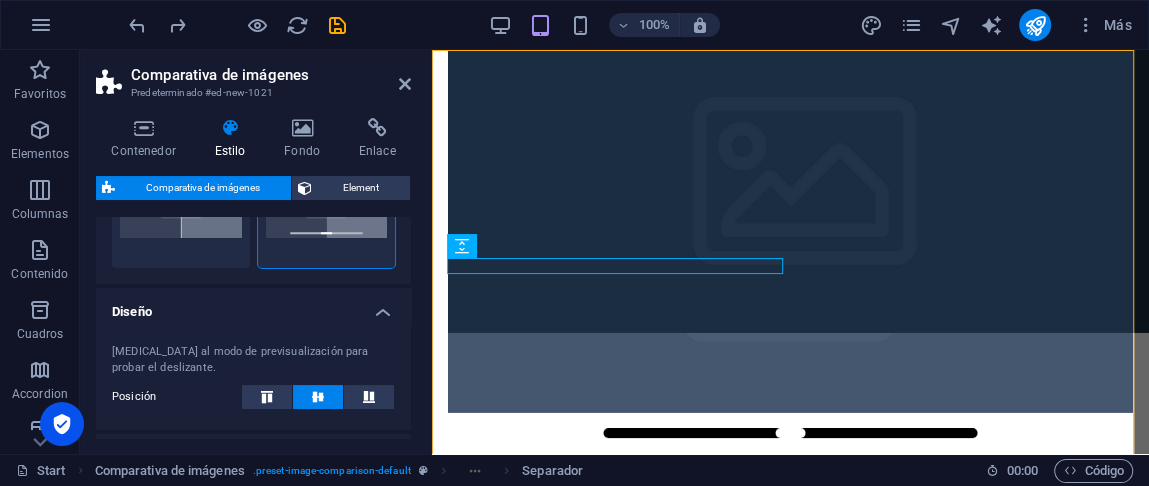 drag, startPoint x: 778, startPoint y: 384, endPoint x: 726, endPoint y: 344, distance: 65.60488 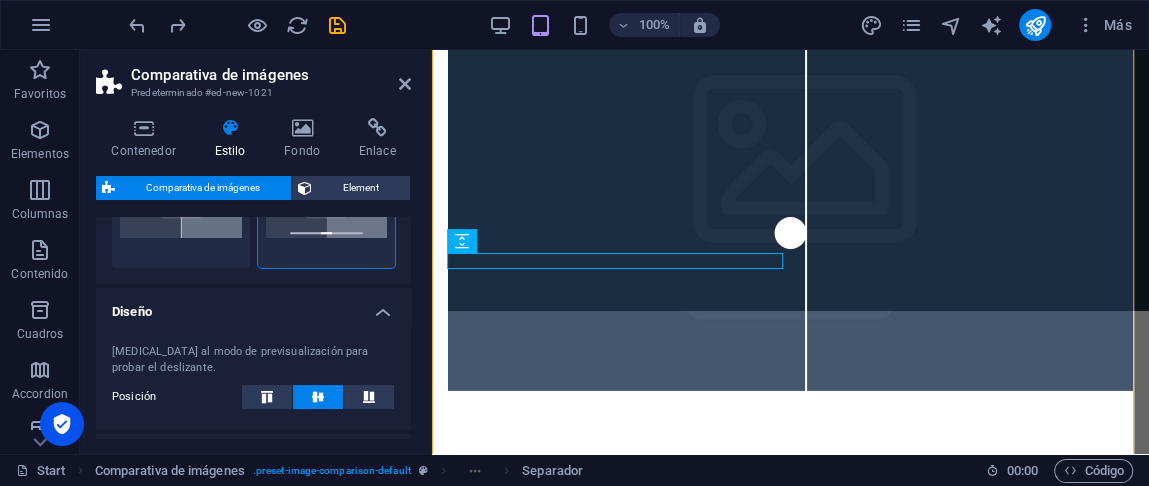 scroll, scrollTop: 29, scrollLeft: 0, axis: vertical 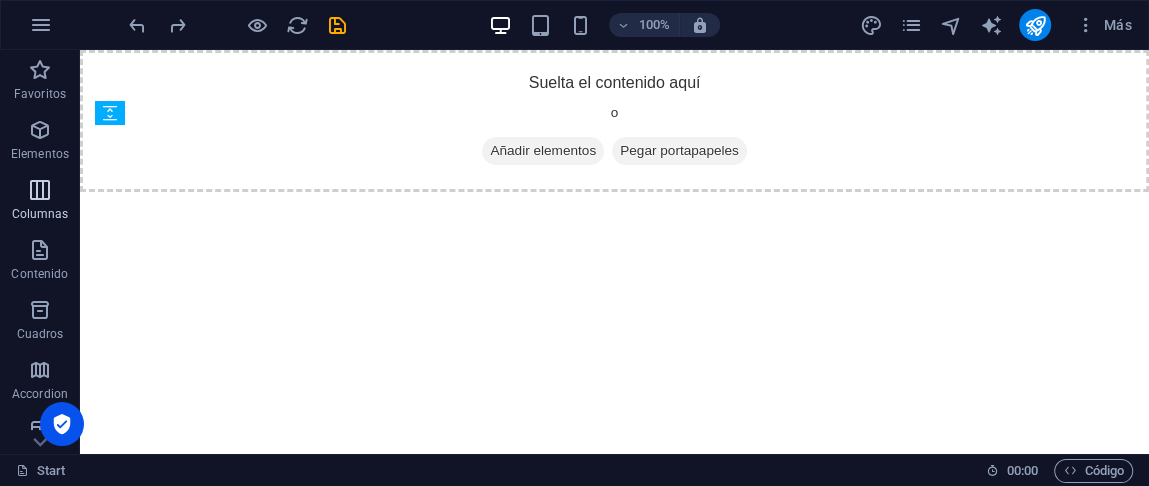 click at bounding box center [40, 190] 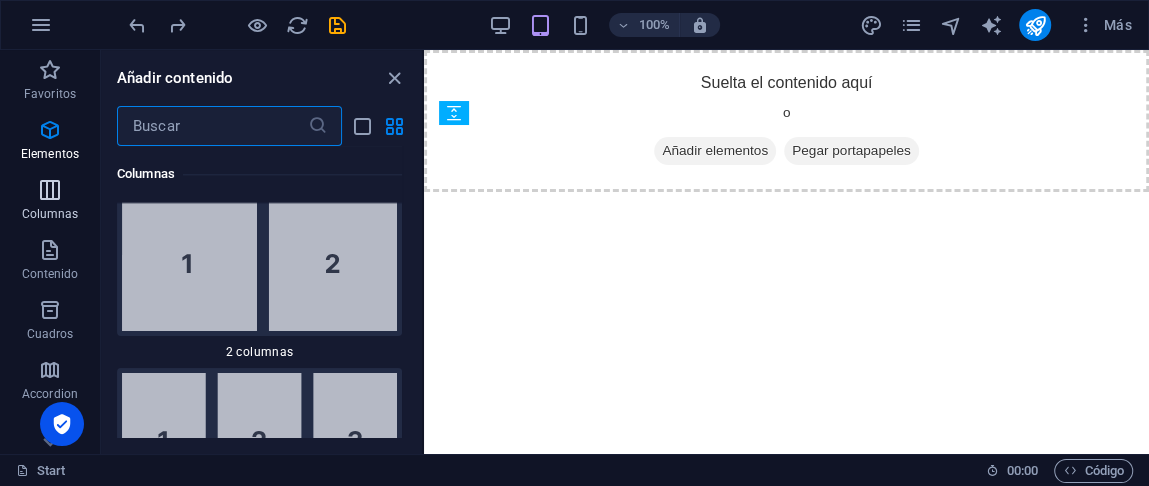 scroll, scrollTop: 1362, scrollLeft: 0, axis: vertical 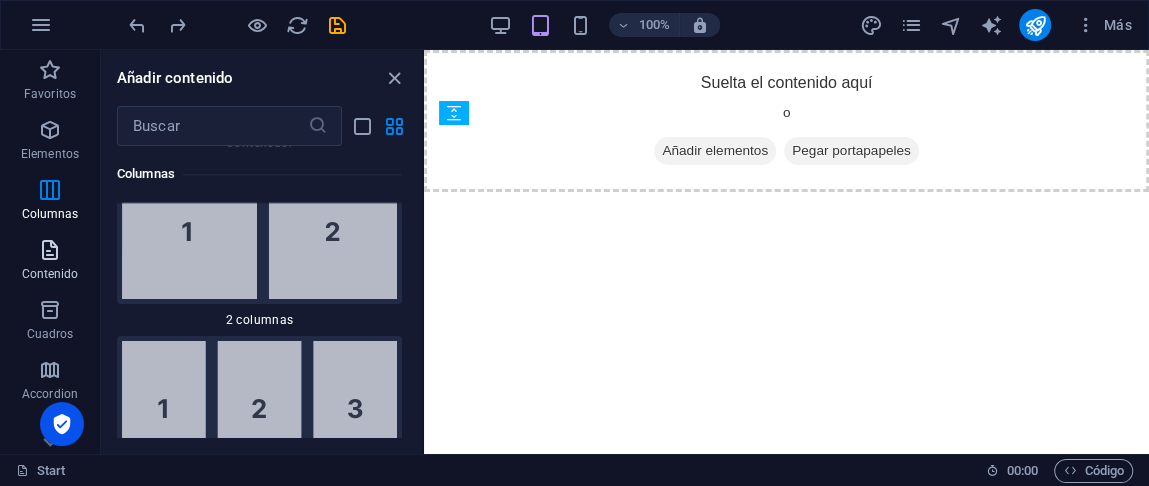 click at bounding box center (50, 250) 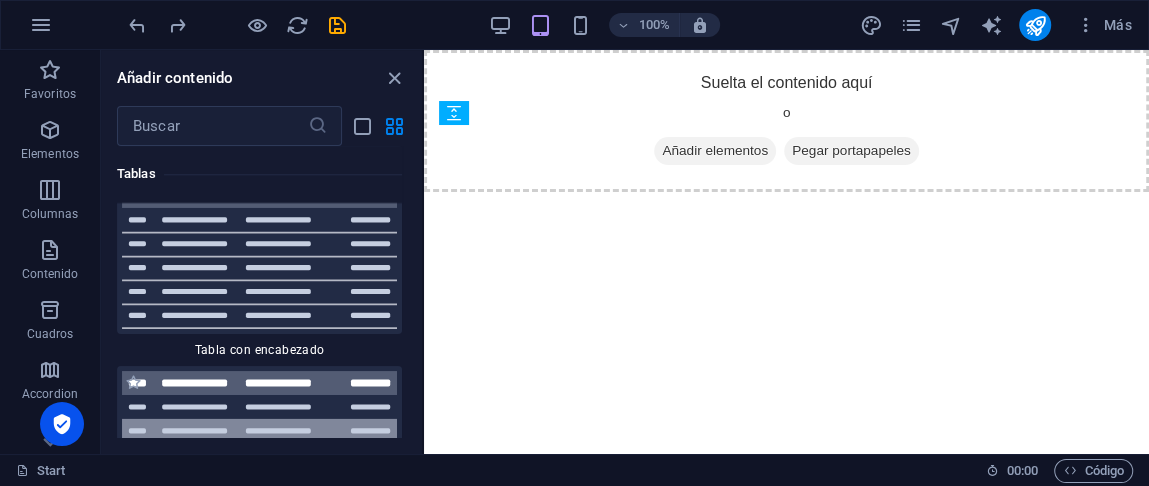 scroll, scrollTop: 14510, scrollLeft: 0, axis: vertical 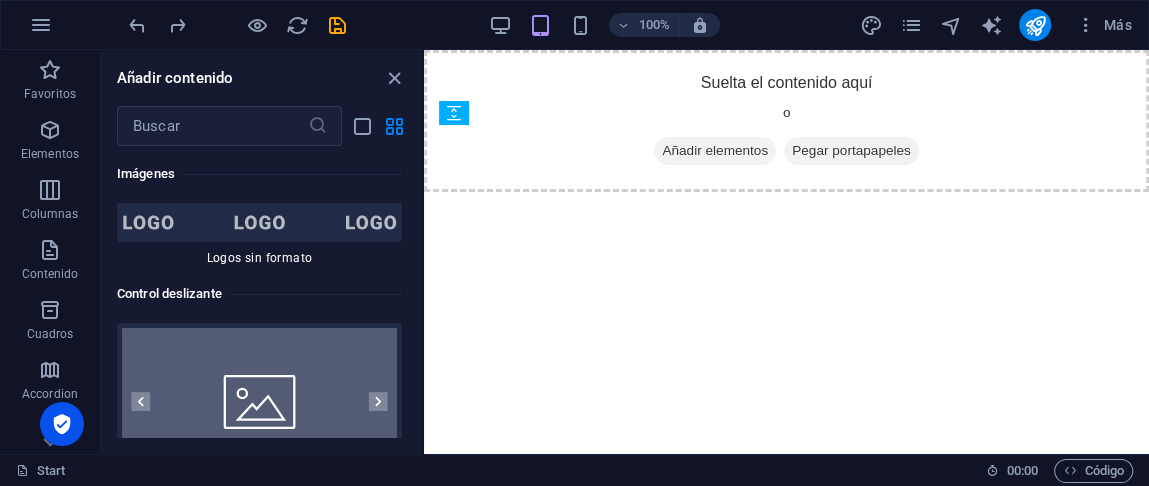 click at bounding box center (259, 577) 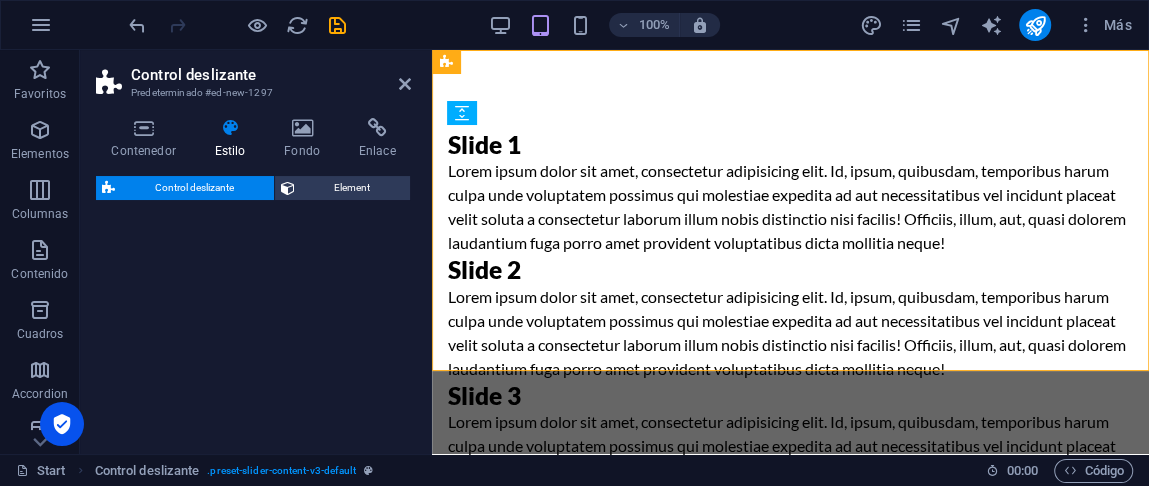 select on "rem" 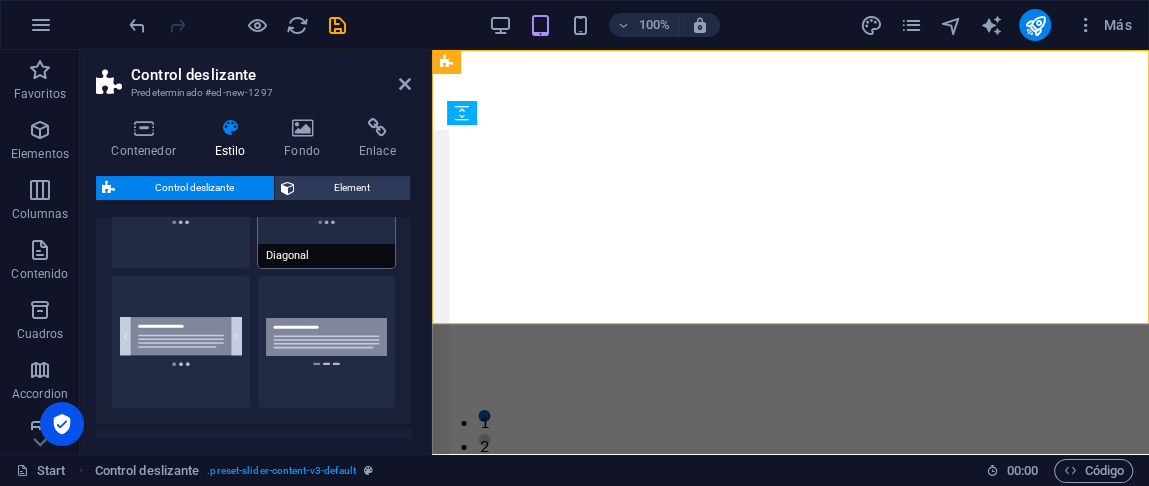 scroll, scrollTop: 66, scrollLeft: 0, axis: vertical 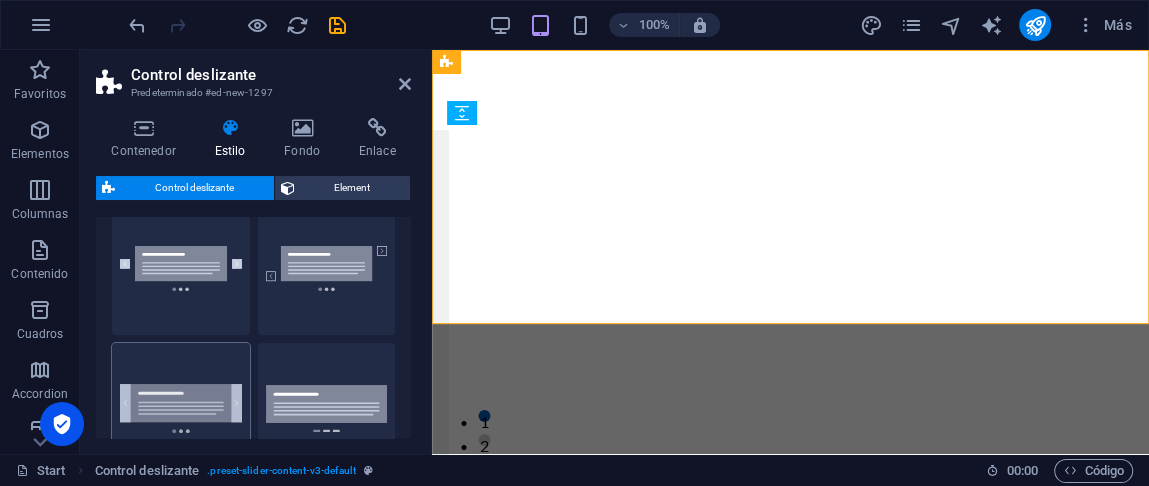 click on "Alto completo" at bounding box center [181, 409] 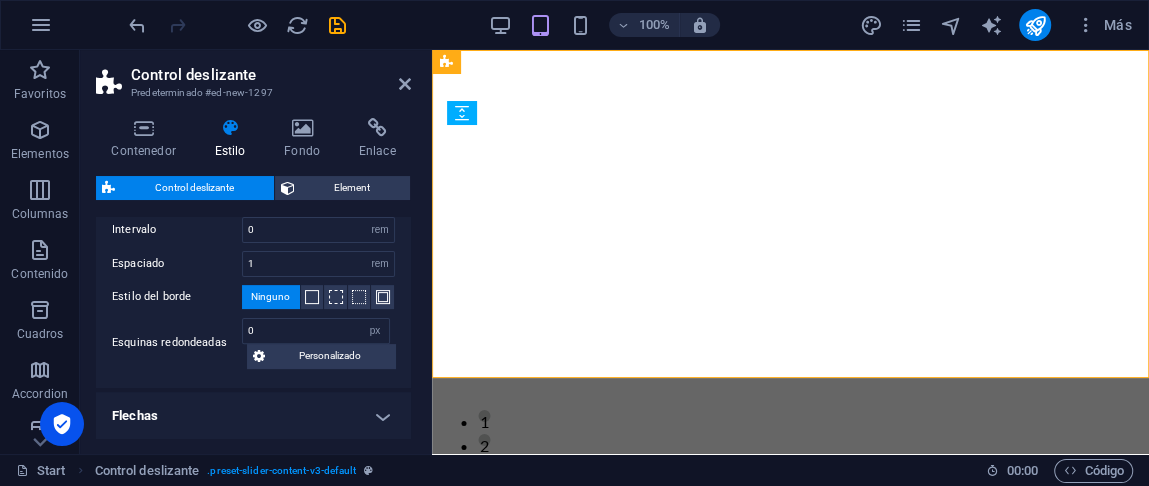 scroll, scrollTop: 433, scrollLeft: 0, axis: vertical 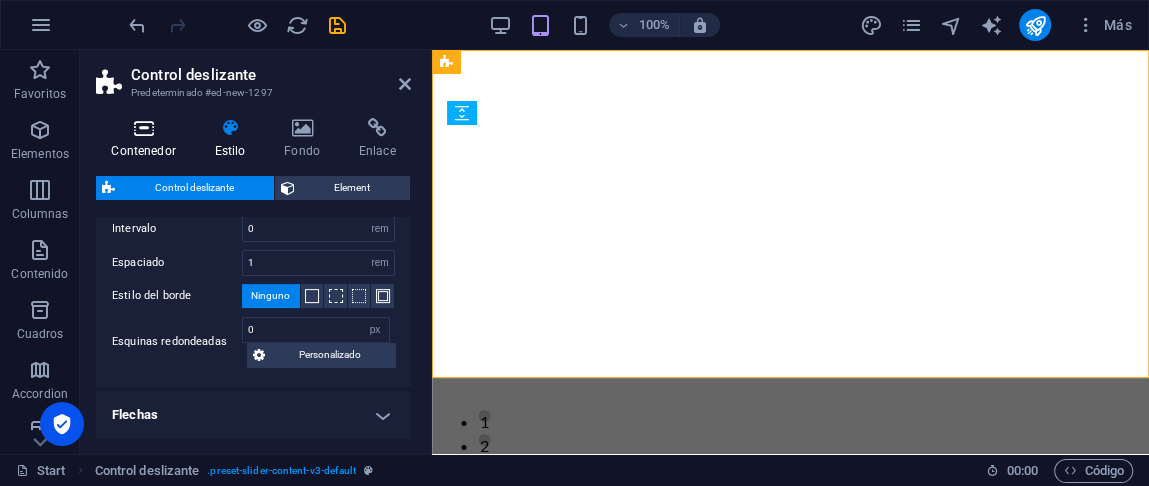 click on "Contenedor" at bounding box center (147, 139) 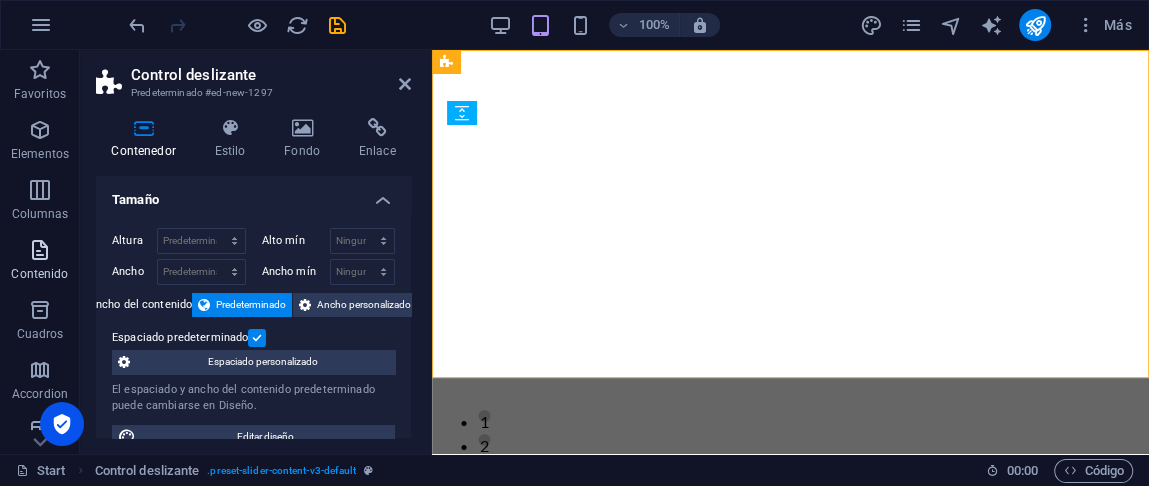 click on "Contenido" at bounding box center [40, 262] 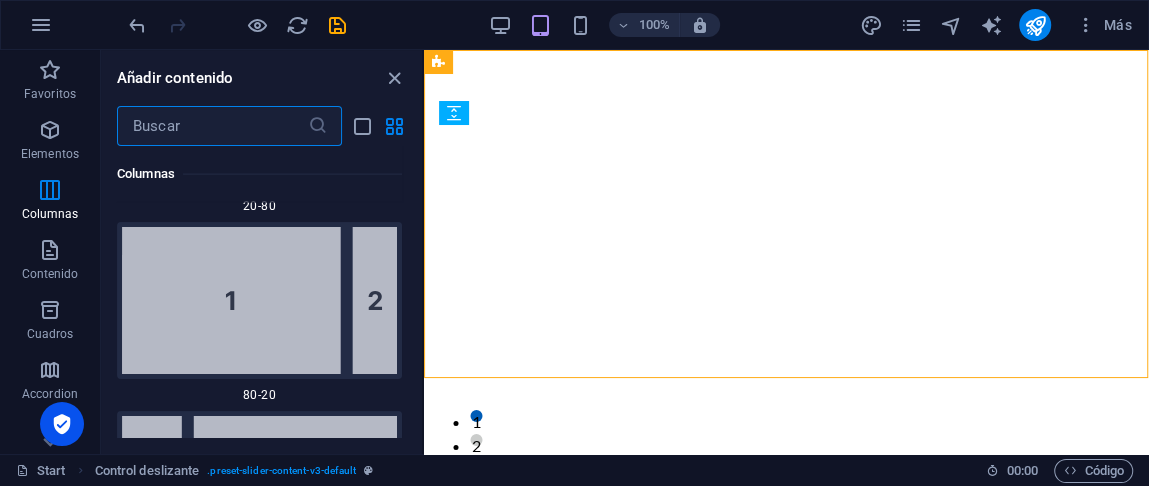 scroll, scrollTop: 2546, scrollLeft: 0, axis: vertical 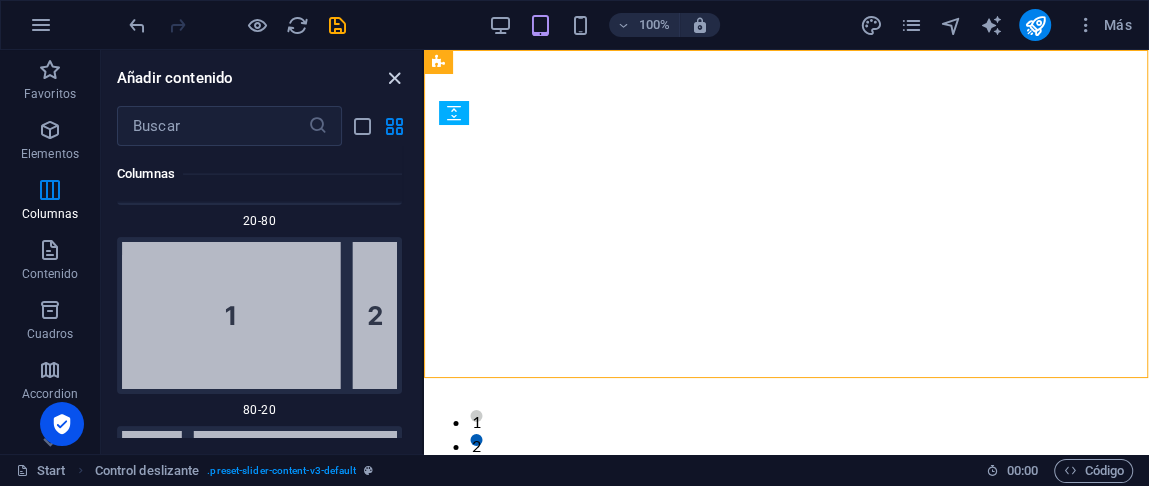 click at bounding box center [394, 78] 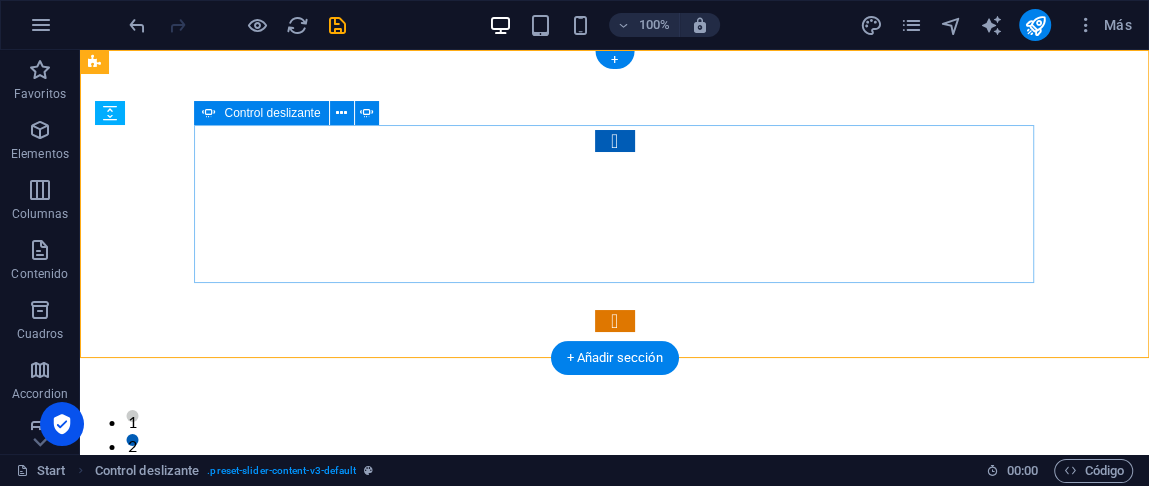 click at bounding box center [615, 321] 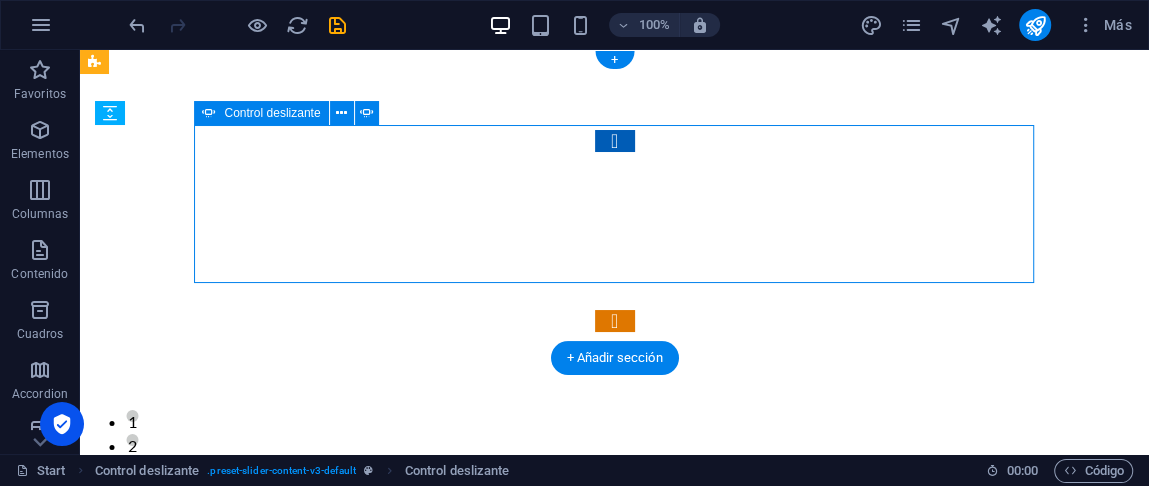 click at bounding box center [615, 321] 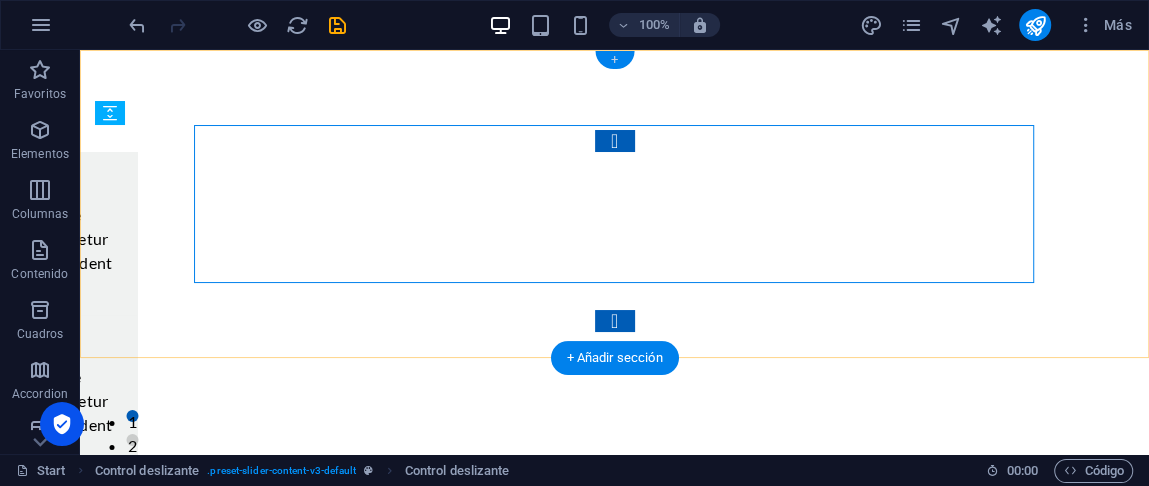 click on "+" at bounding box center (614, 60) 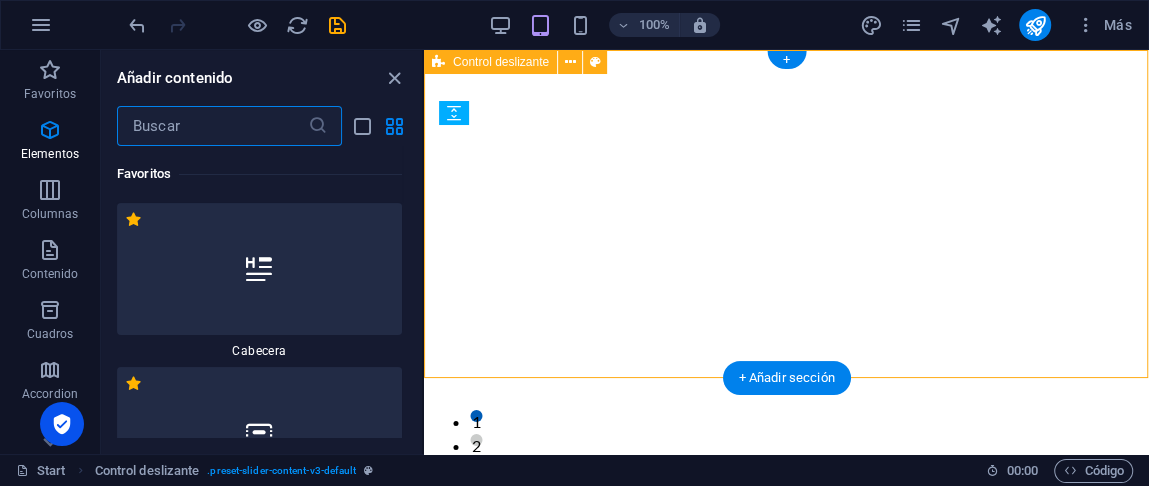 scroll, scrollTop: 6775, scrollLeft: 0, axis: vertical 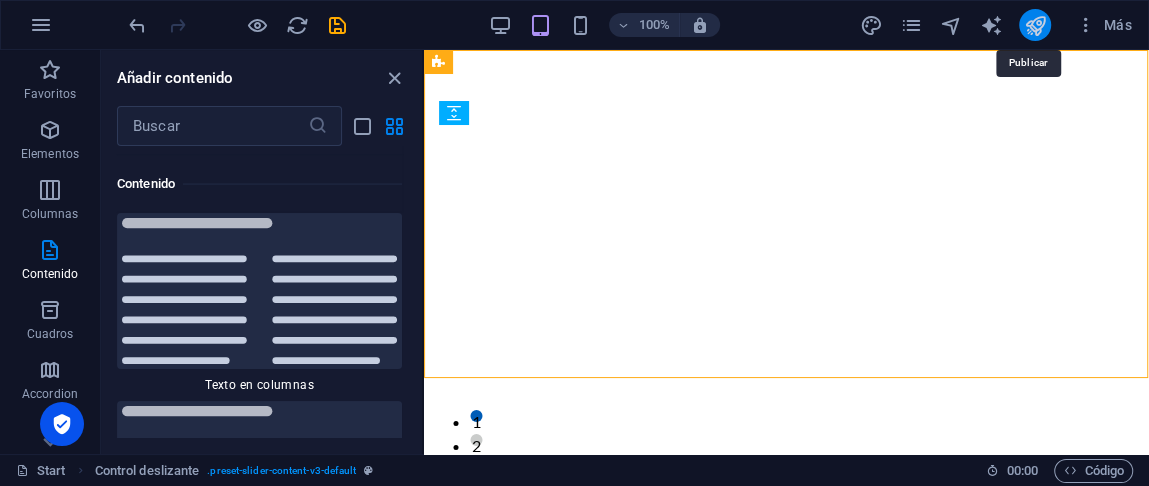 click at bounding box center [1035, 25] 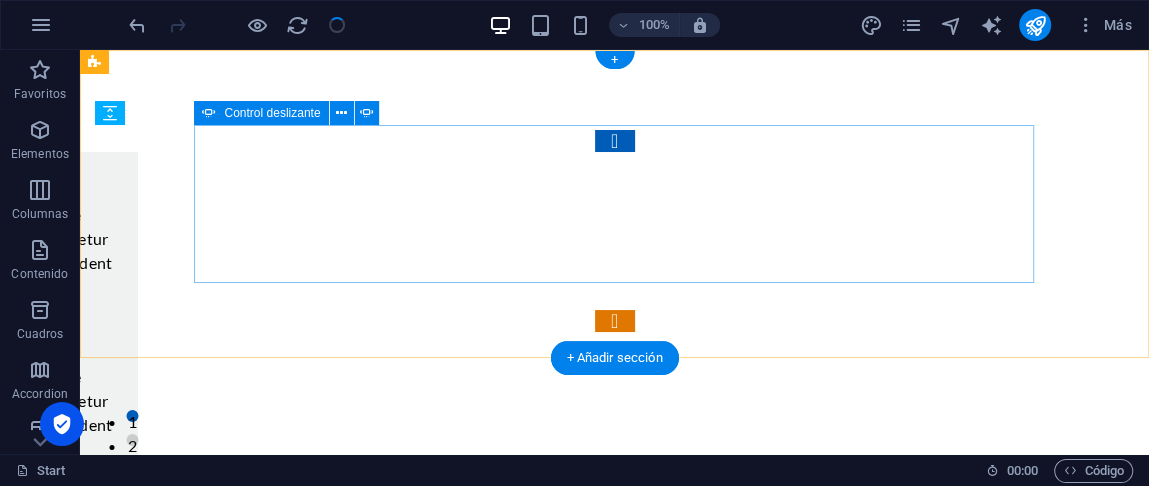 click at bounding box center [615, 321] 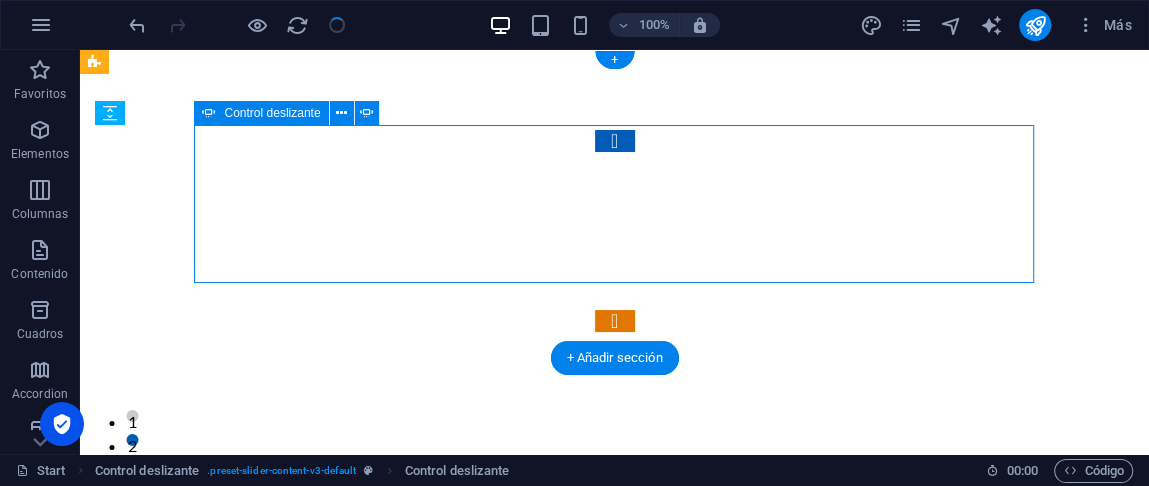 click at bounding box center (615, 321) 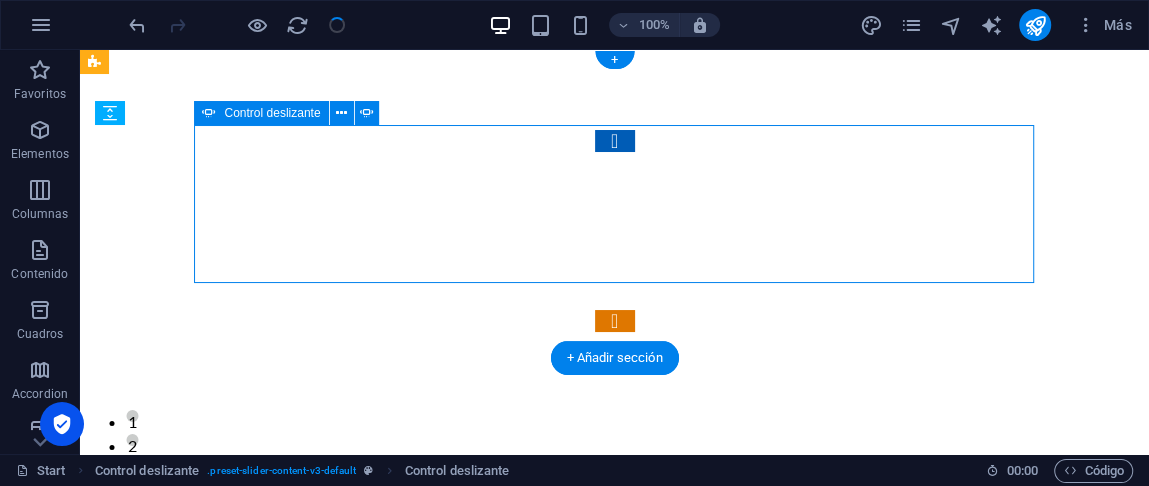 click at bounding box center [615, 321] 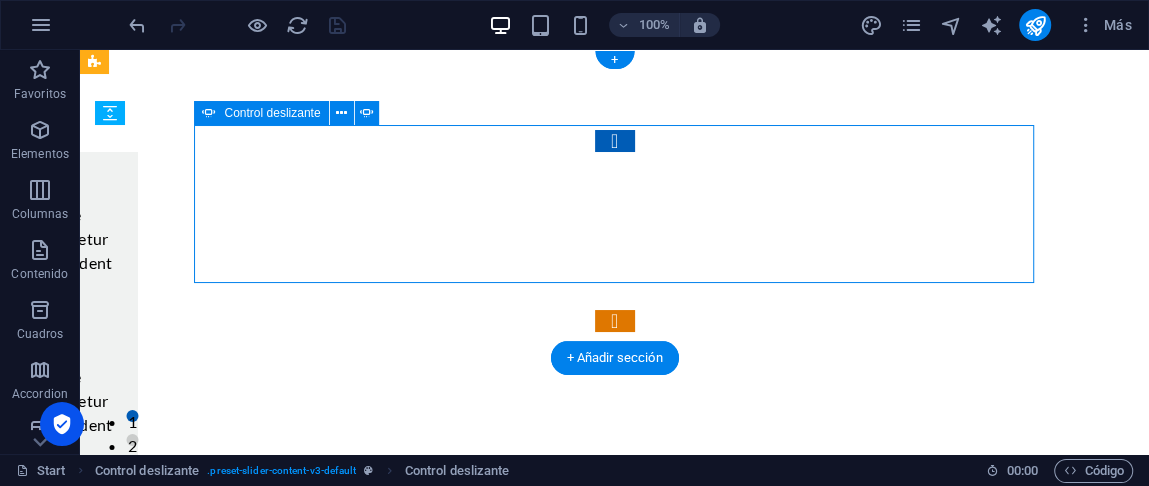 click at bounding box center (615, 321) 